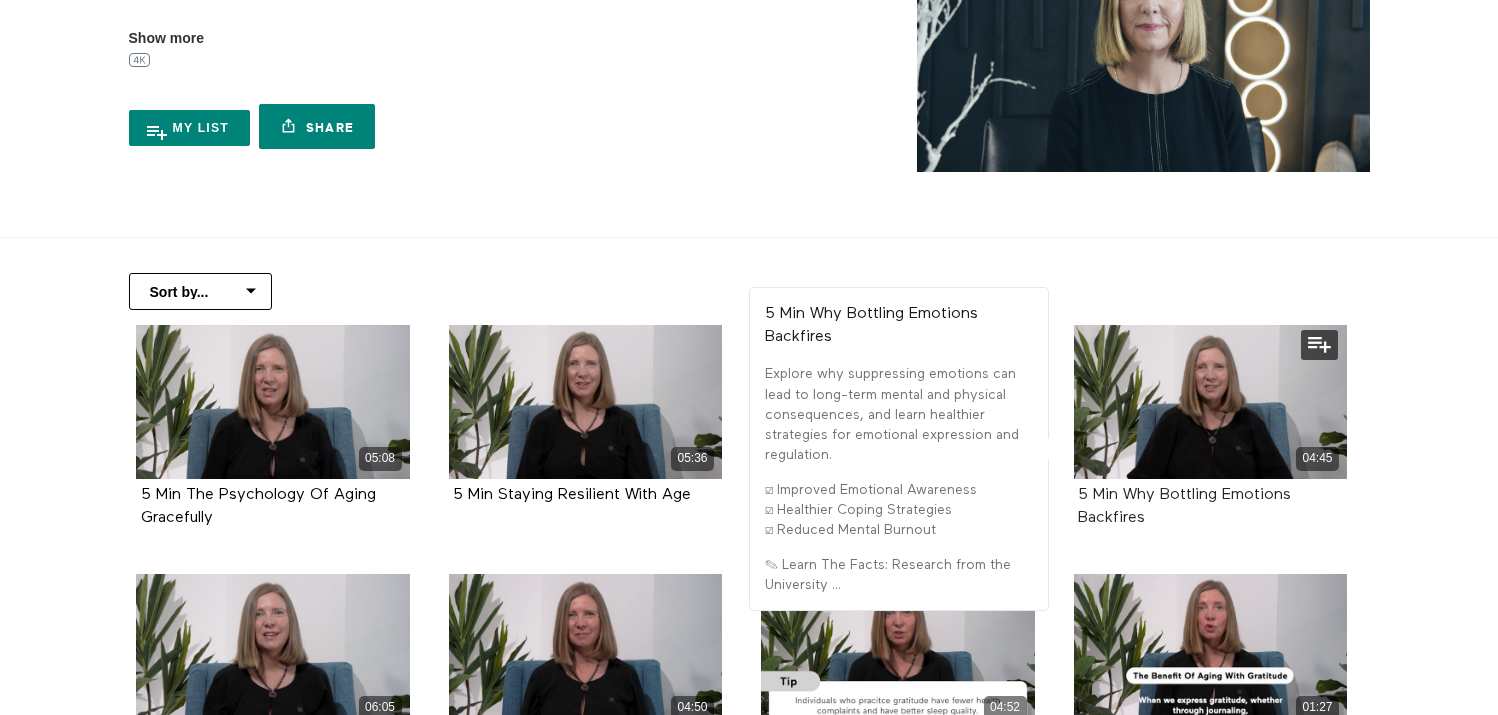 scroll, scrollTop: 0, scrollLeft: 0, axis: both 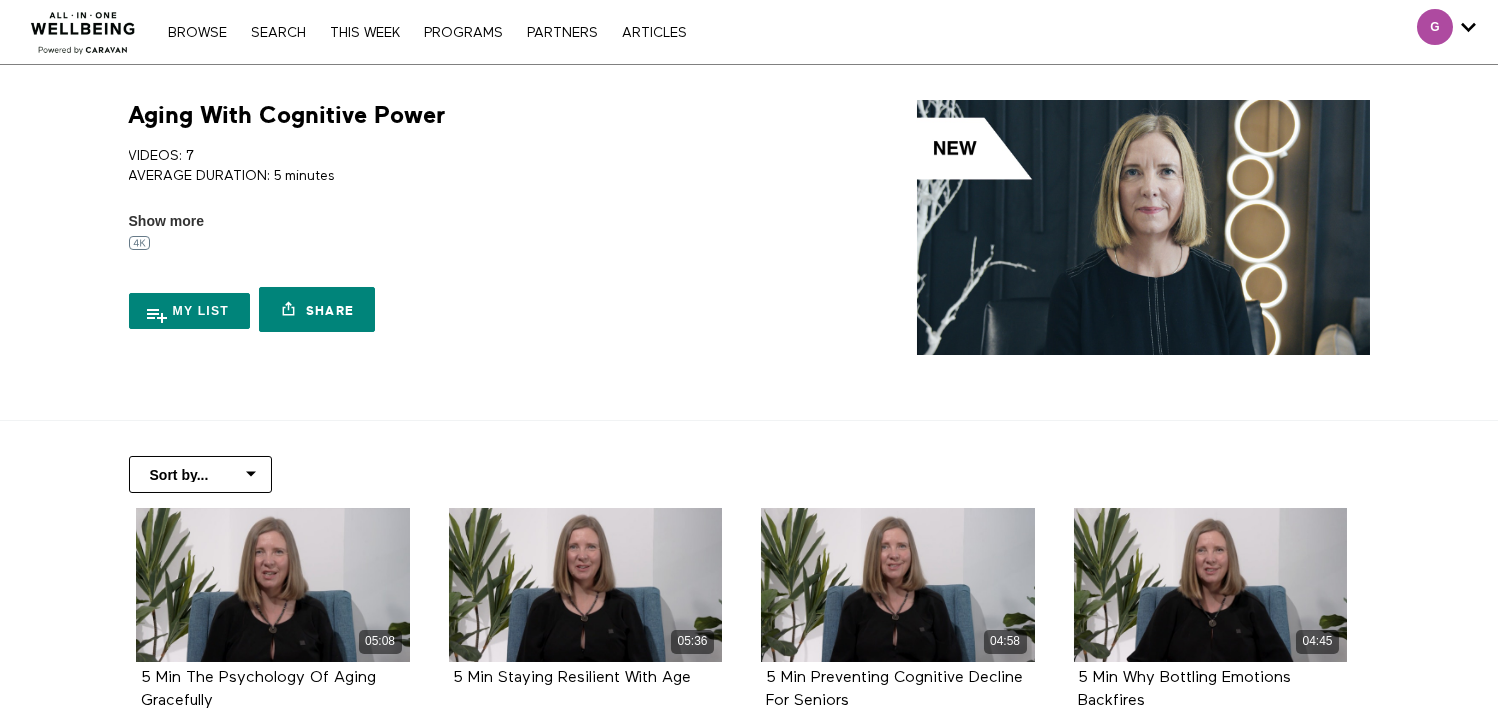 click at bounding box center (1143, 227) 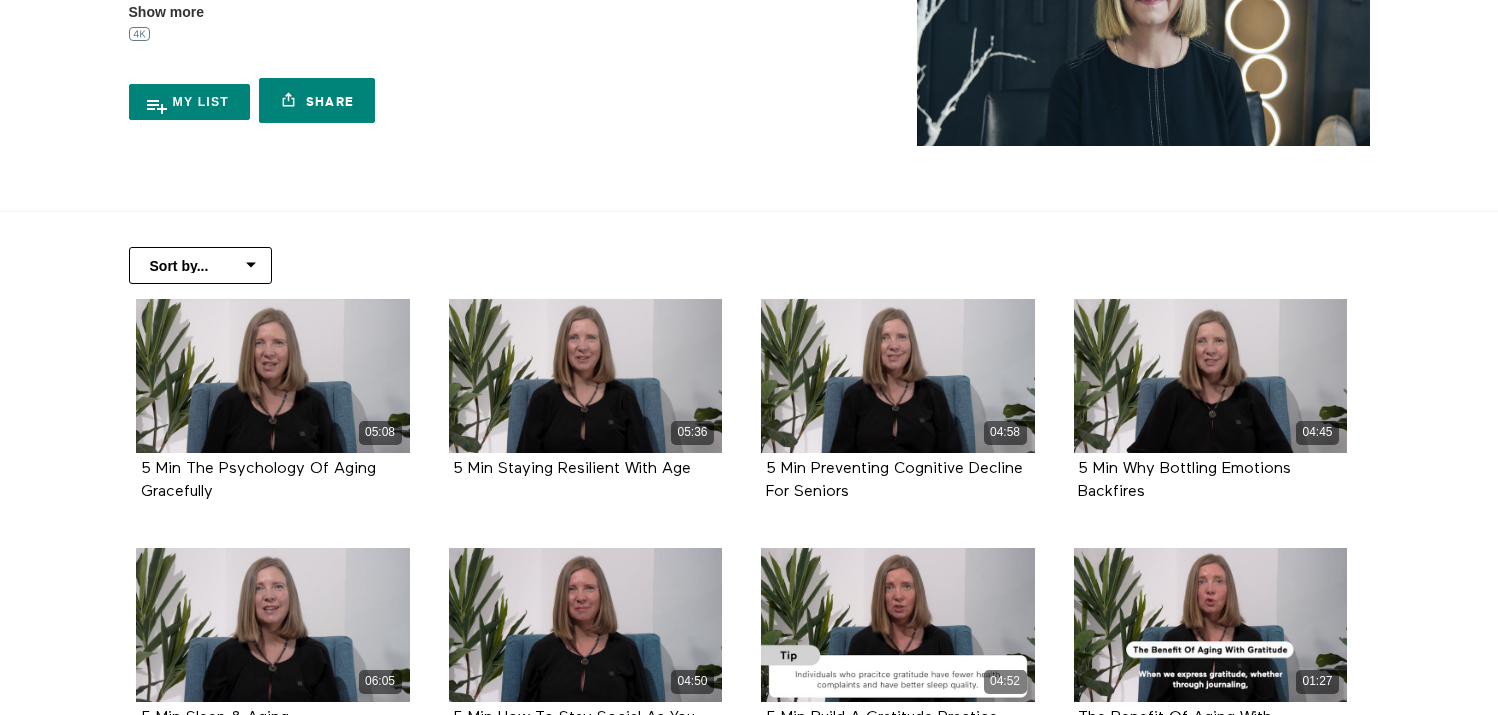 scroll, scrollTop: 272, scrollLeft: 0, axis: vertical 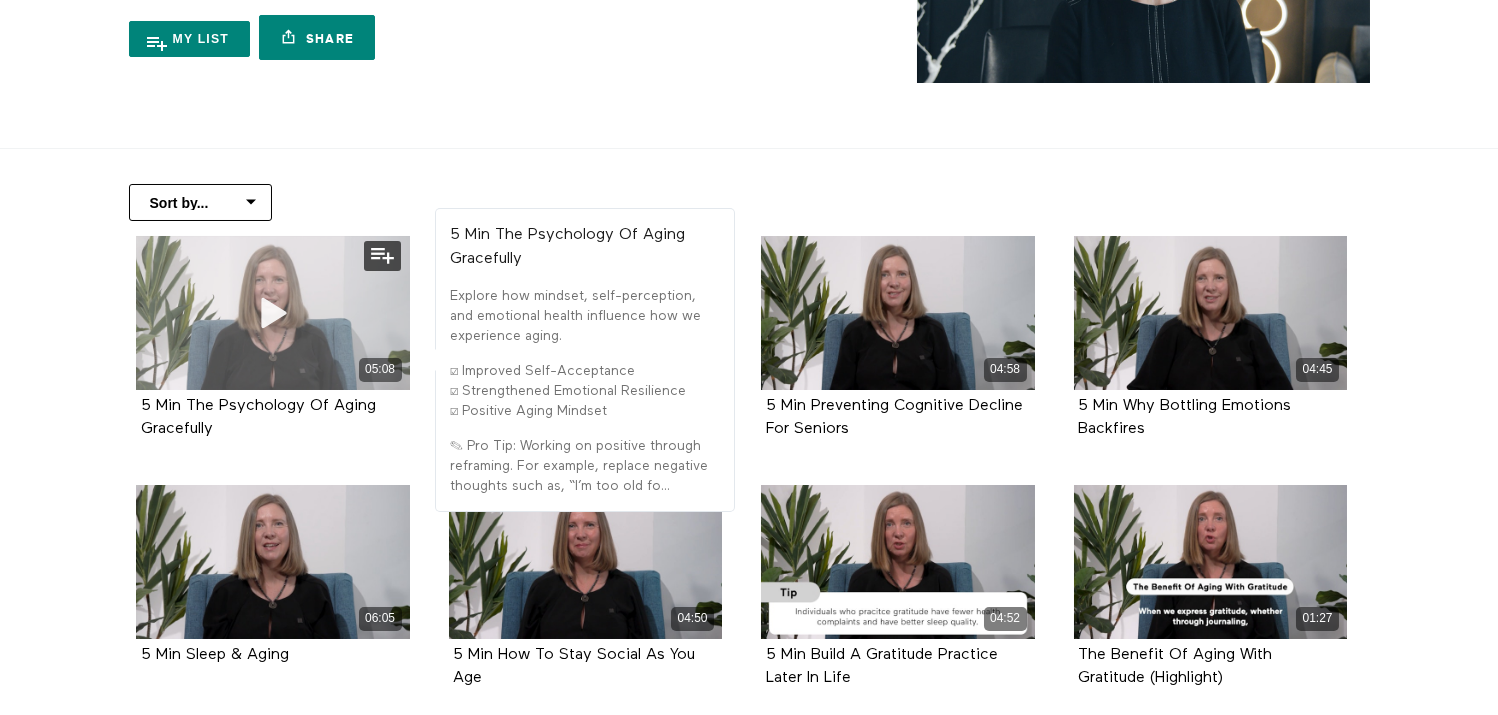click at bounding box center [273, 312] 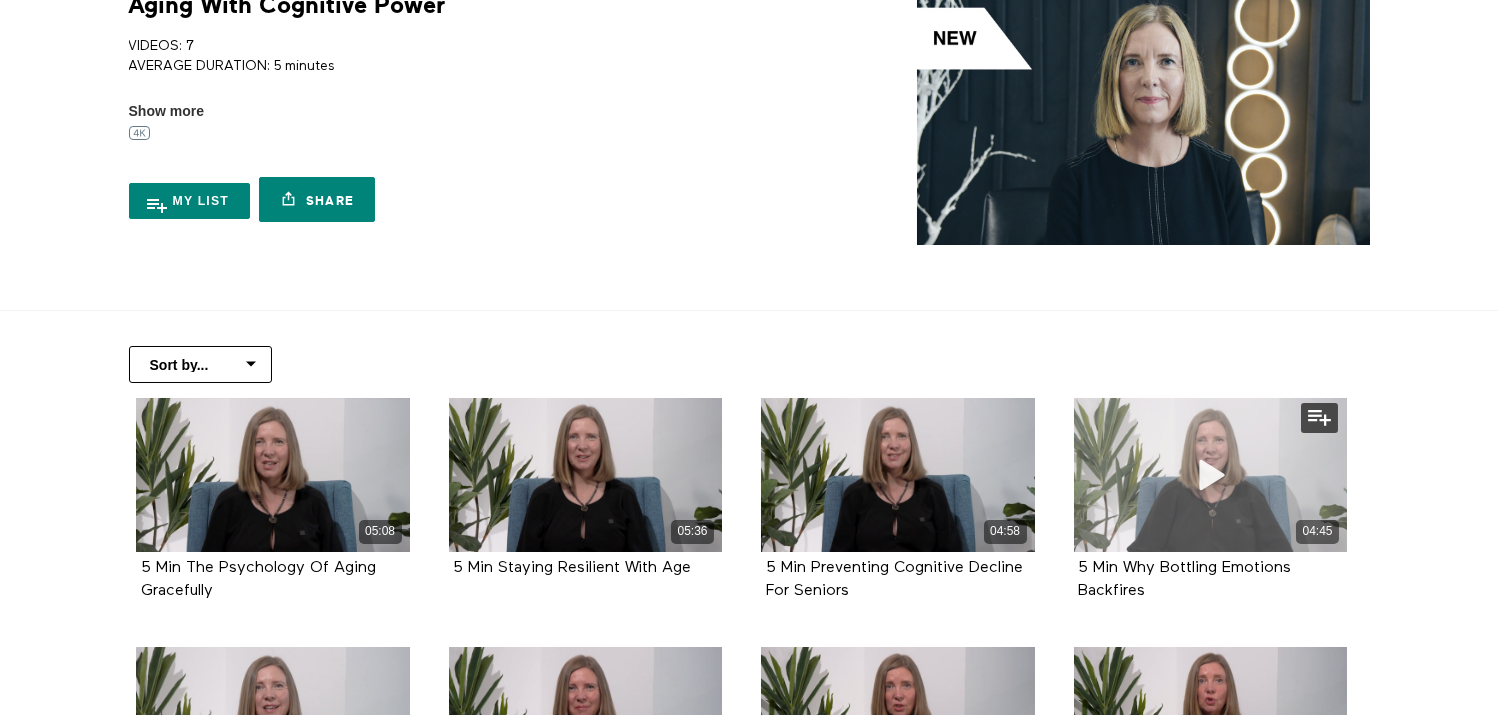 scroll, scrollTop: 0, scrollLeft: 0, axis: both 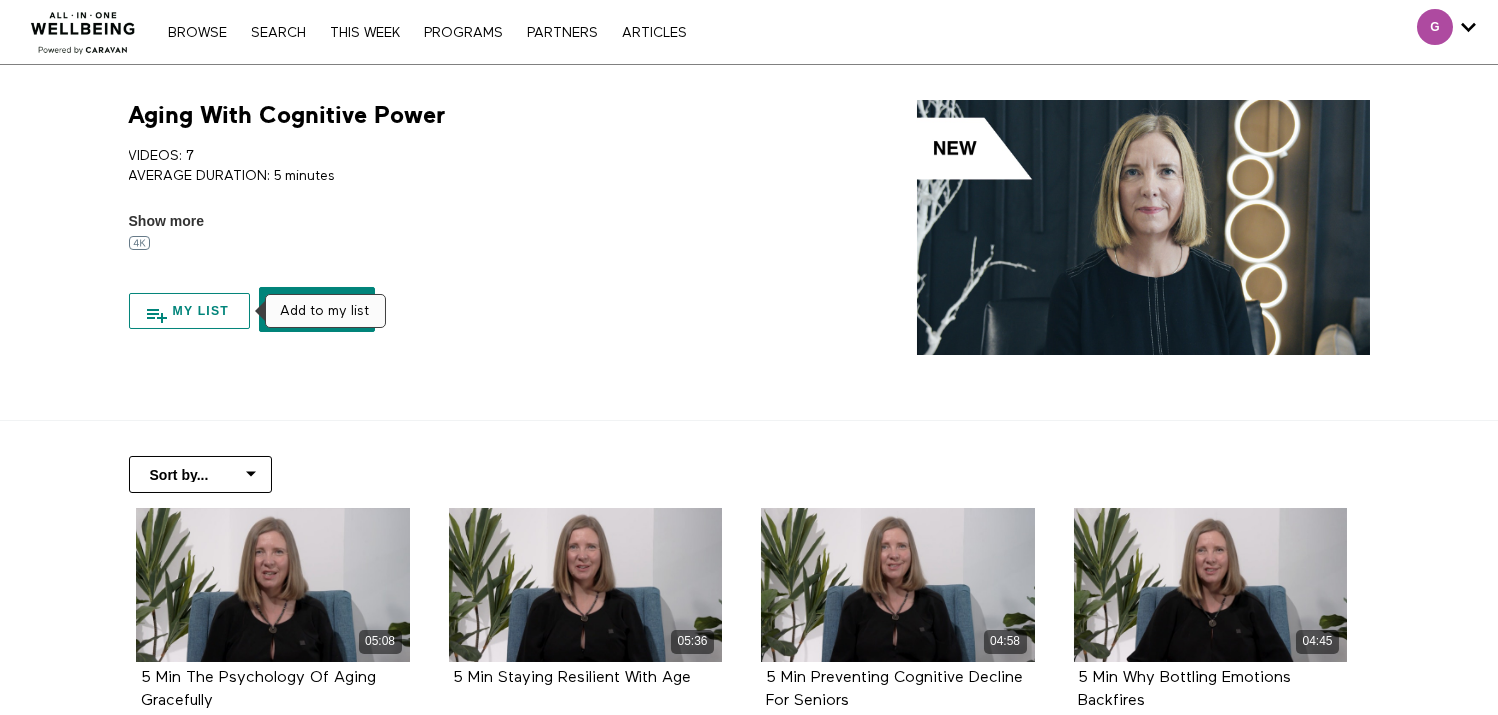 click on "My list" at bounding box center (190, 311) 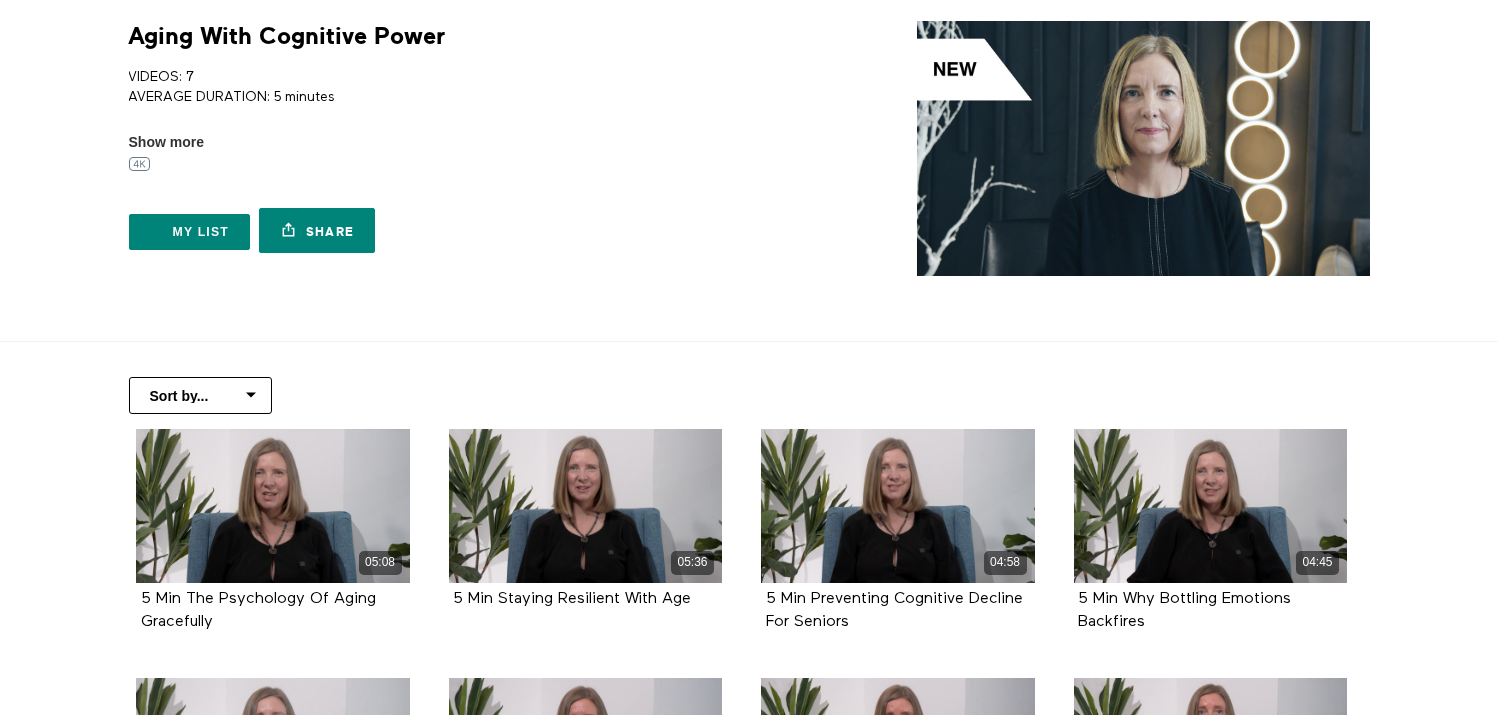 scroll, scrollTop: 0, scrollLeft: 0, axis: both 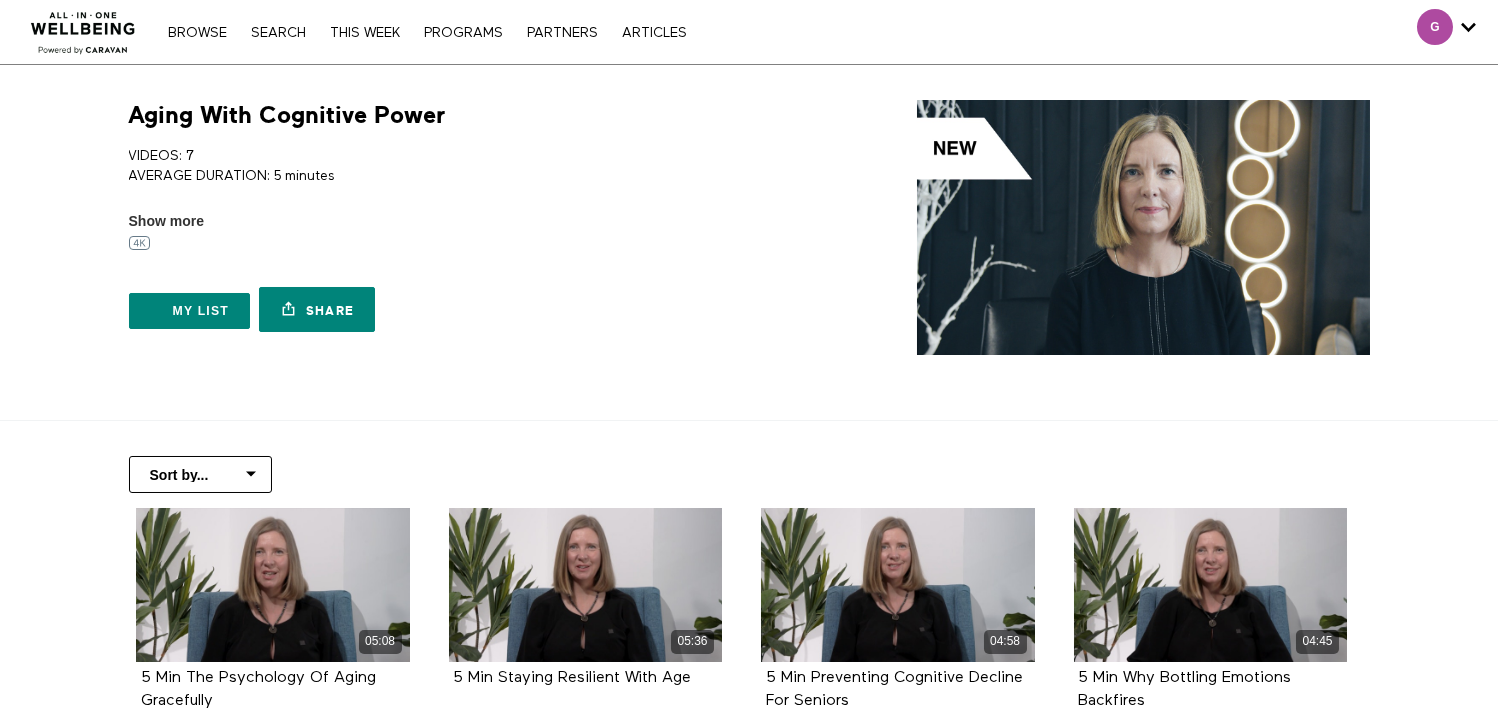 click at bounding box center (83, 27) 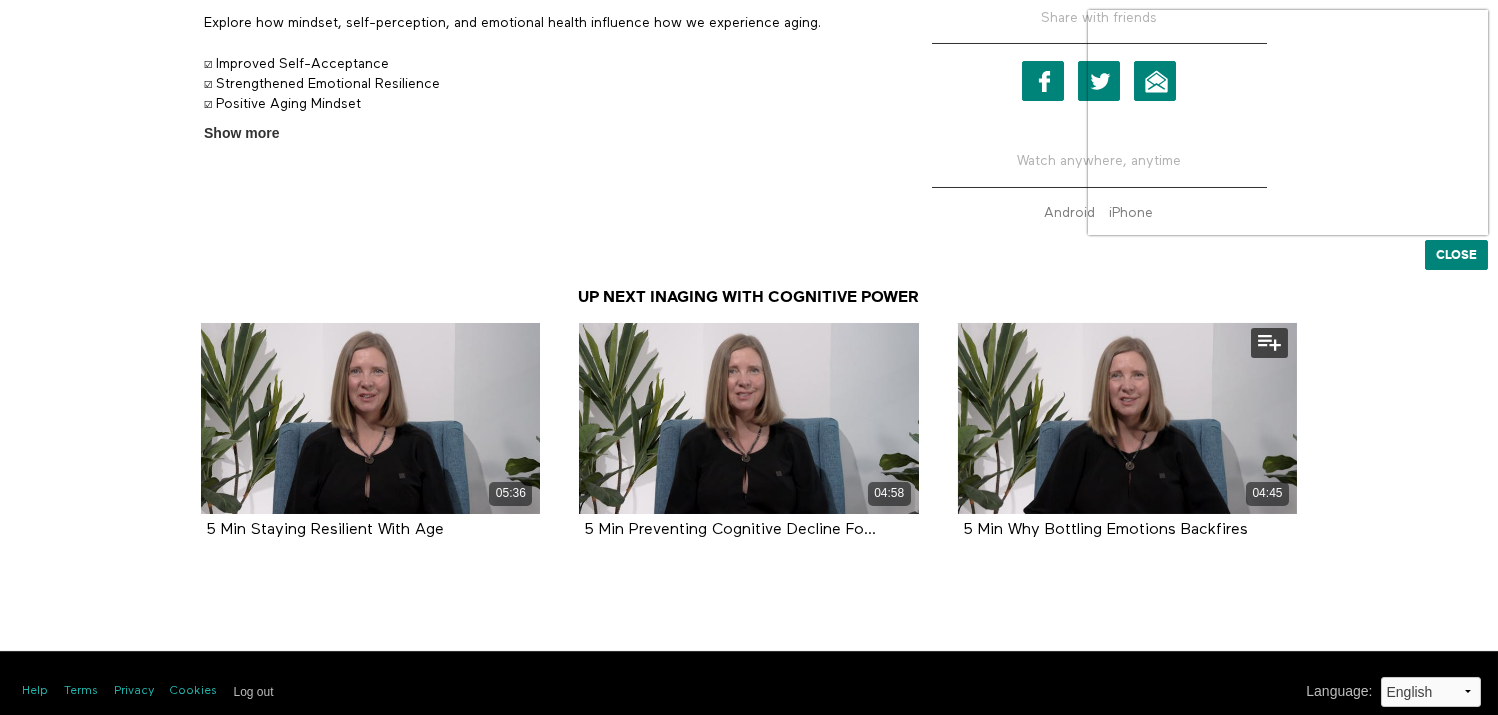 scroll, scrollTop: 779, scrollLeft: 0, axis: vertical 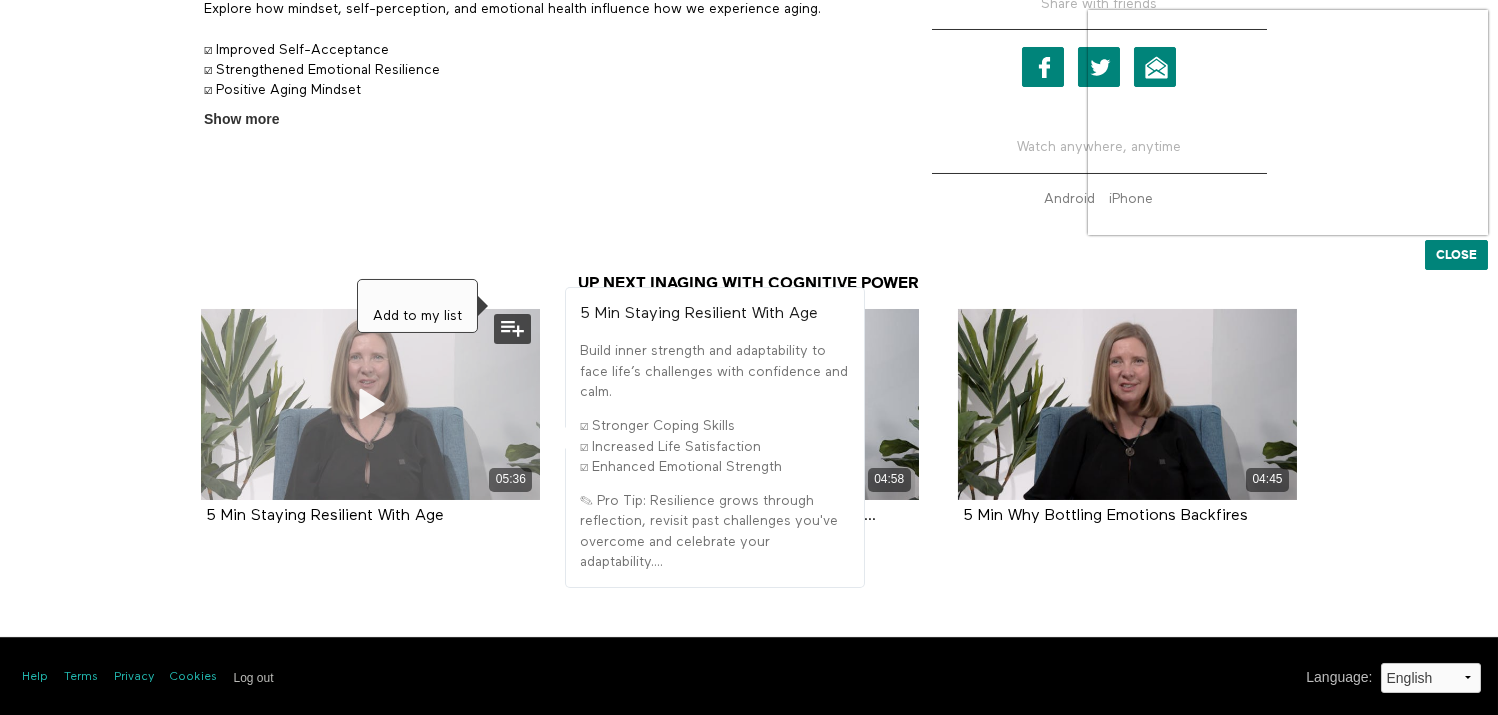 click at bounding box center [512, 329] 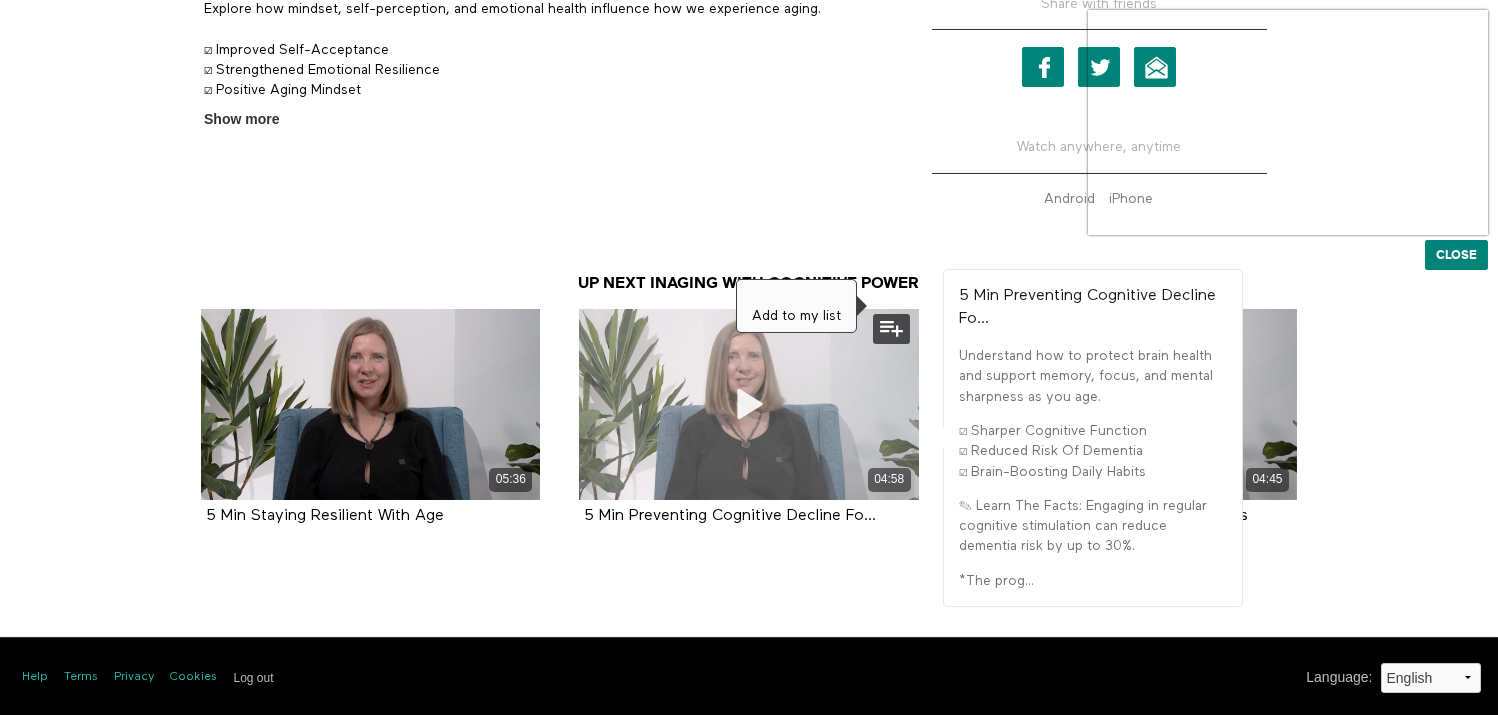 click at bounding box center (891, 329) 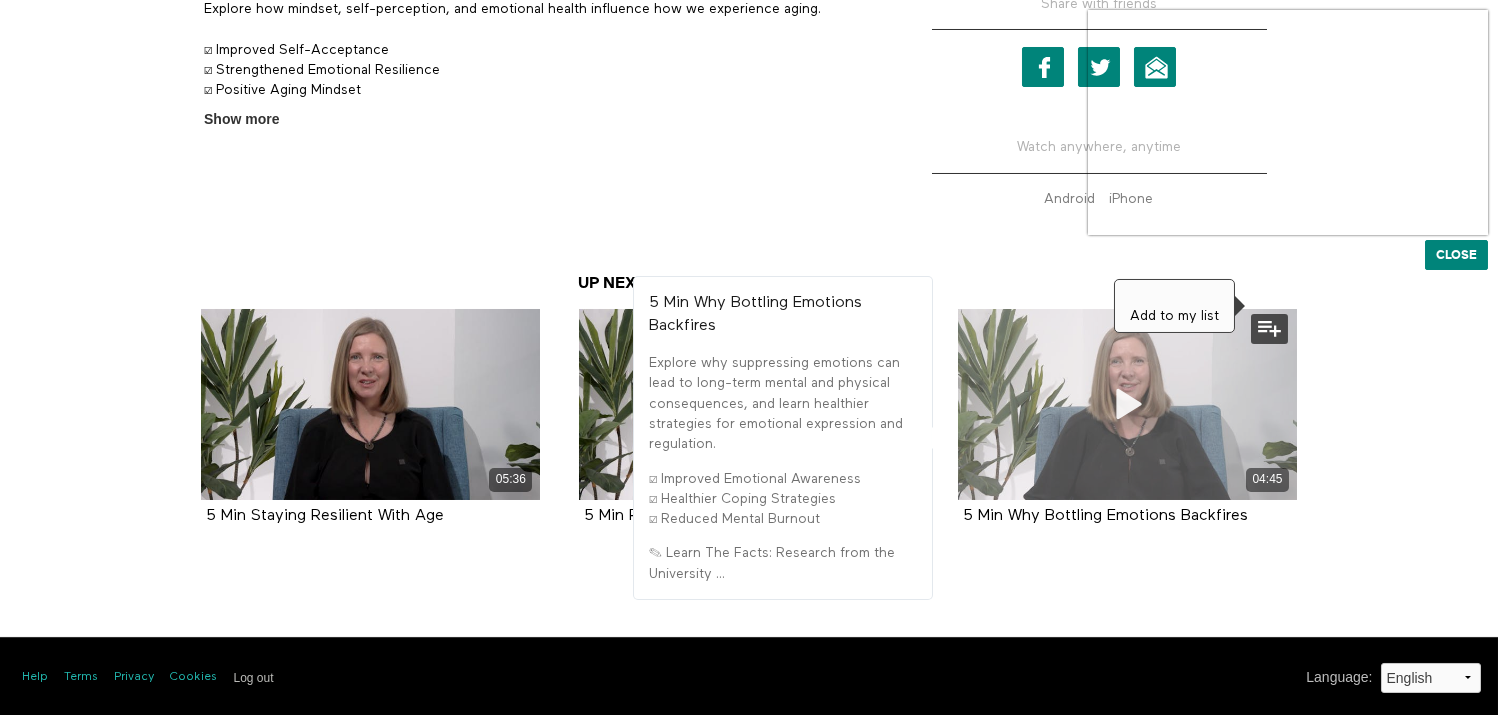 click at bounding box center [1269, 329] 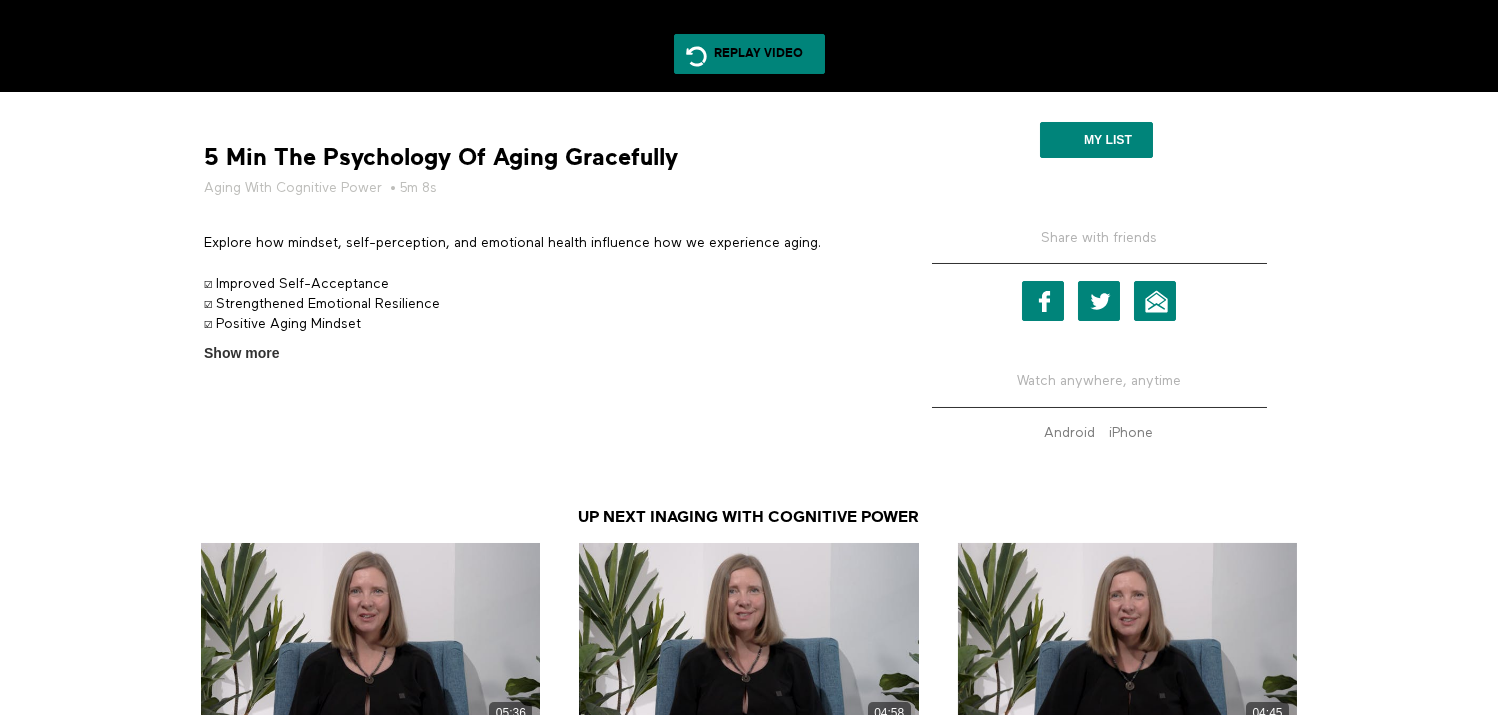 scroll, scrollTop: 779, scrollLeft: 0, axis: vertical 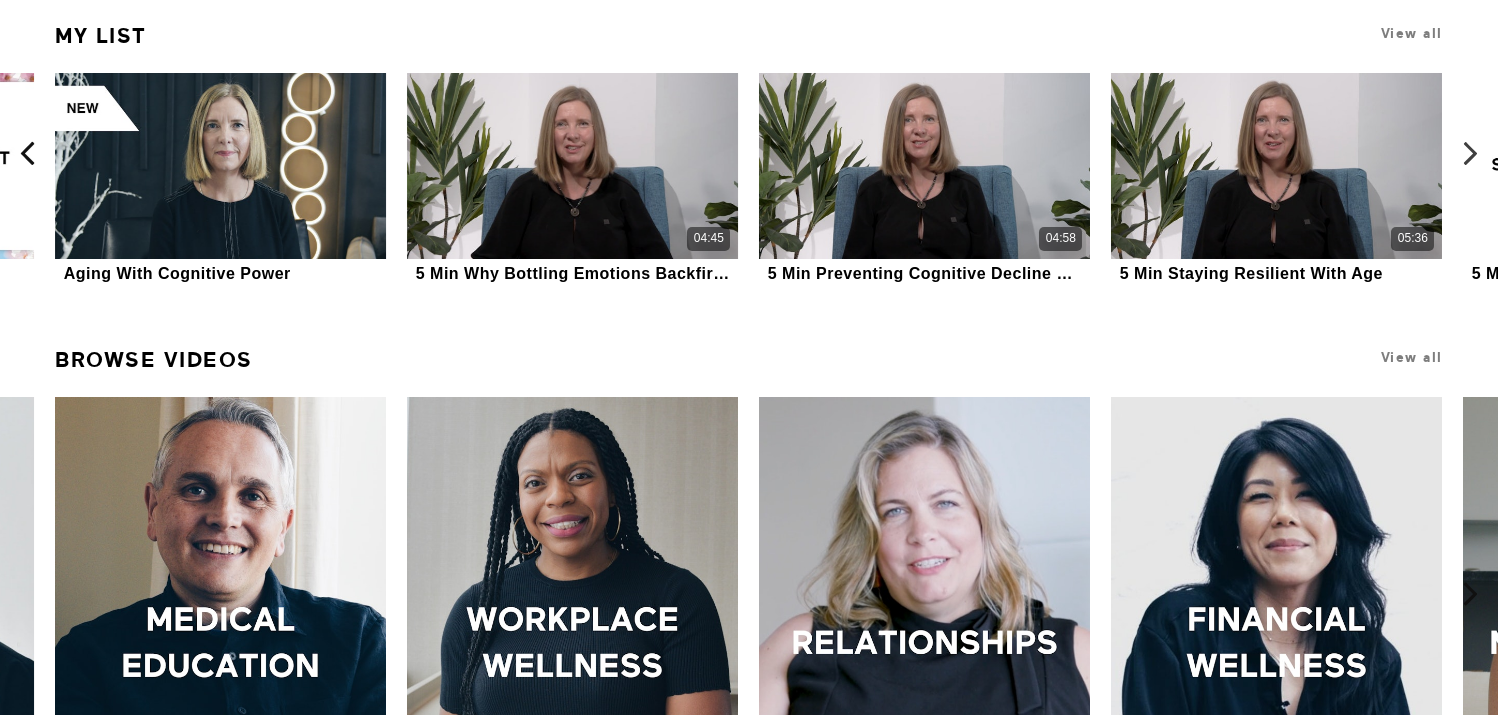 click at bounding box center [27, 153] 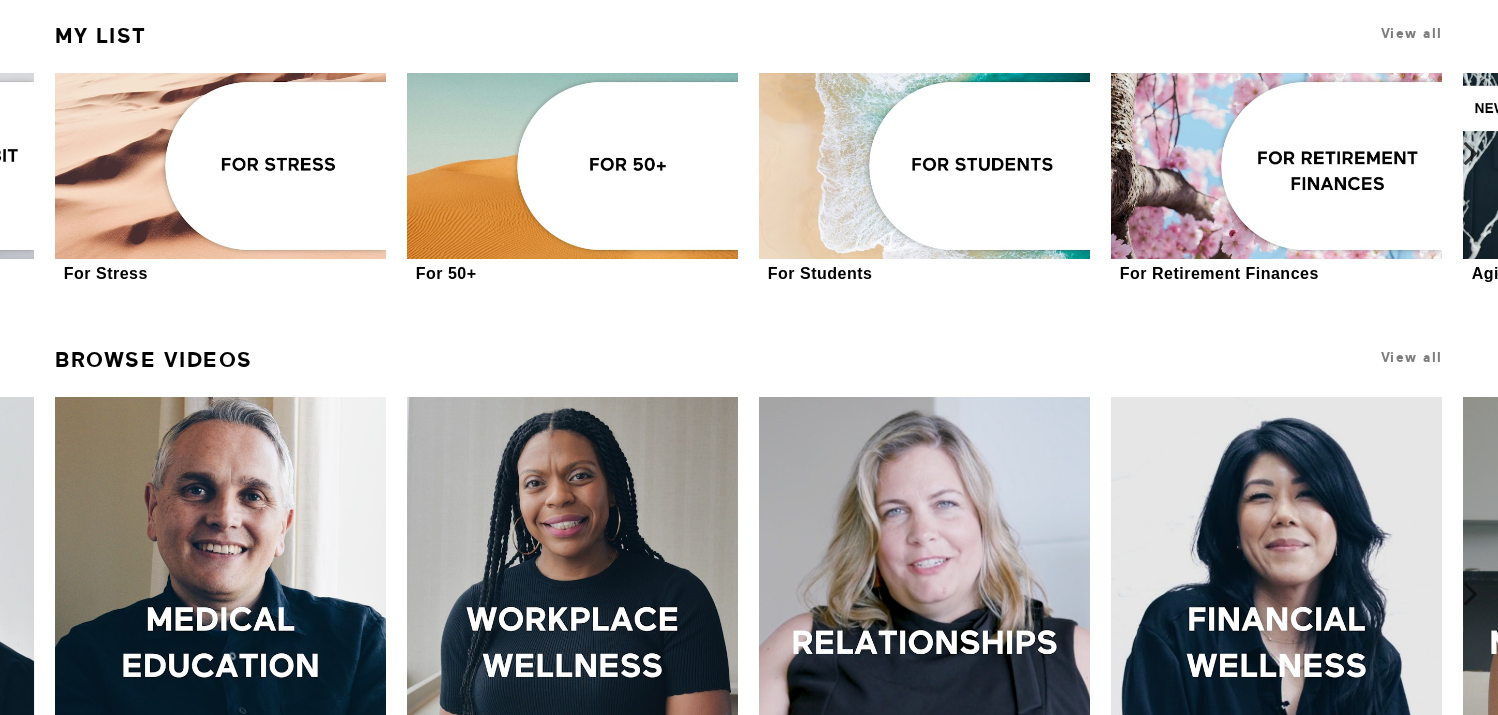click at bounding box center (1470, 153) 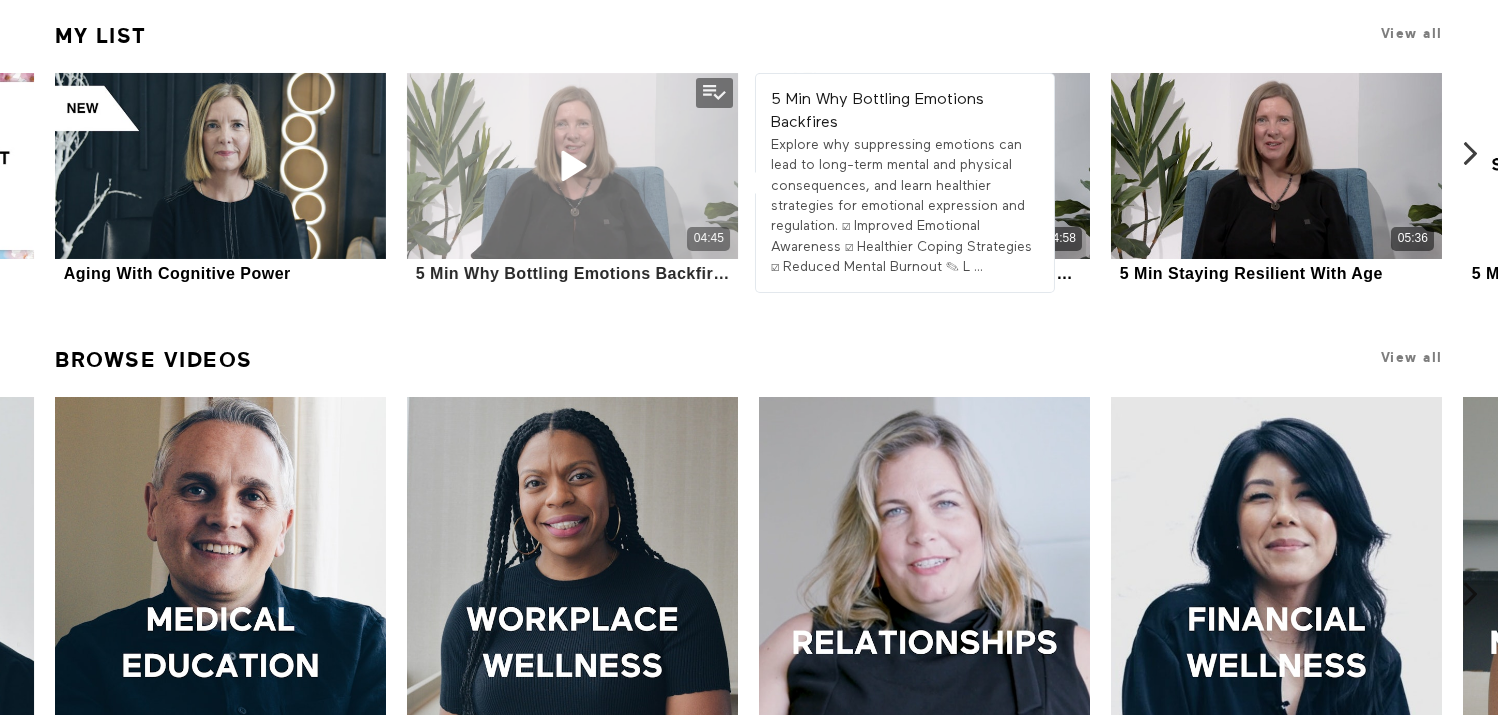 click at bounding box center (573, 165) 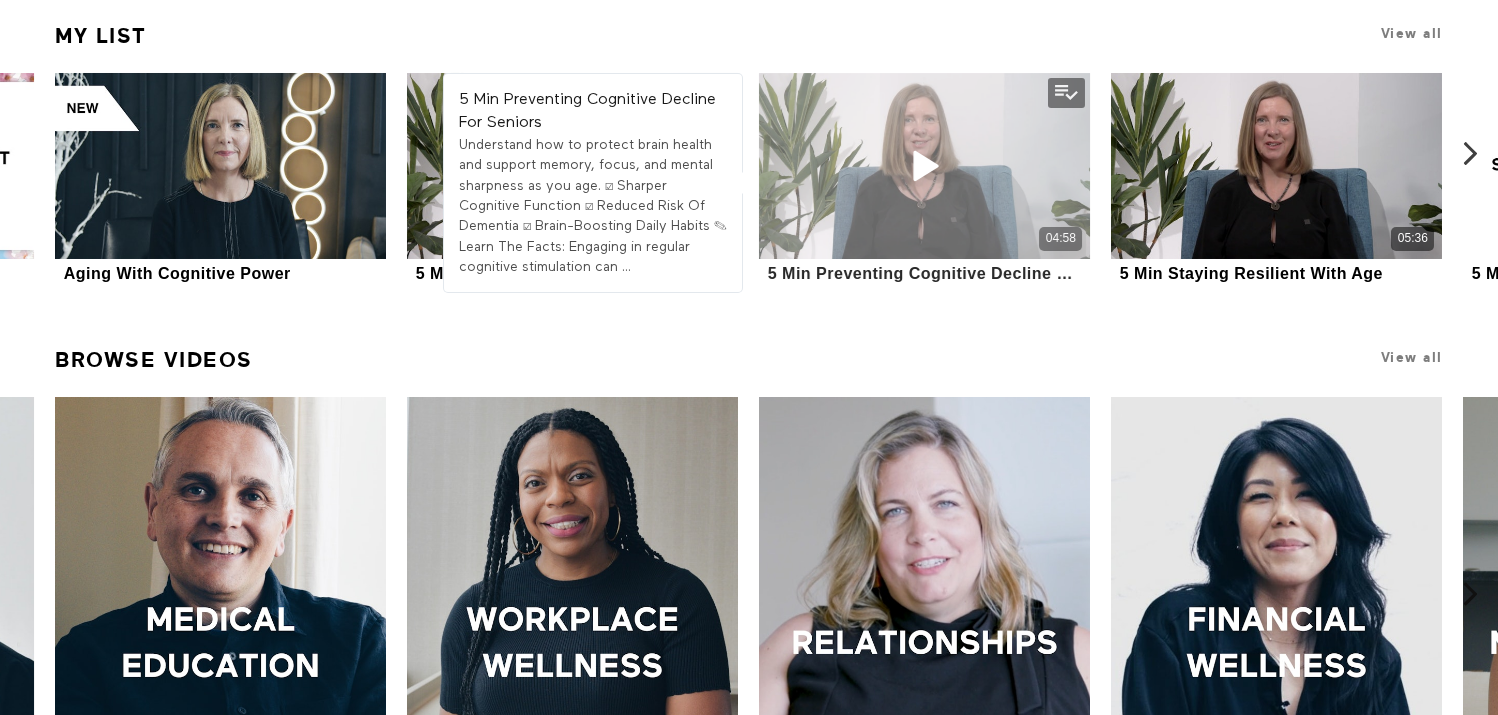 click at bounding box center [925, 165] 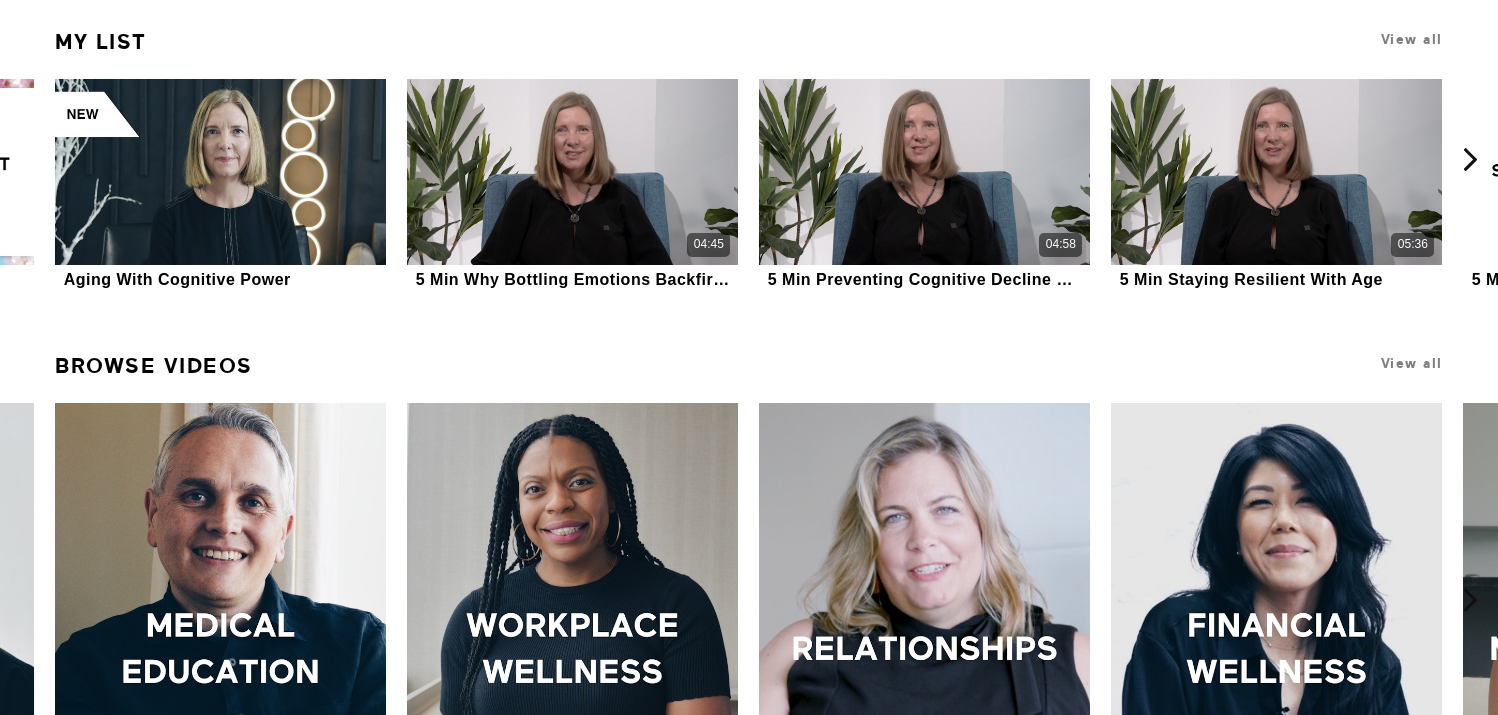 scroll, scrollTop: 454, scrollLeft: 0, axis: vertical 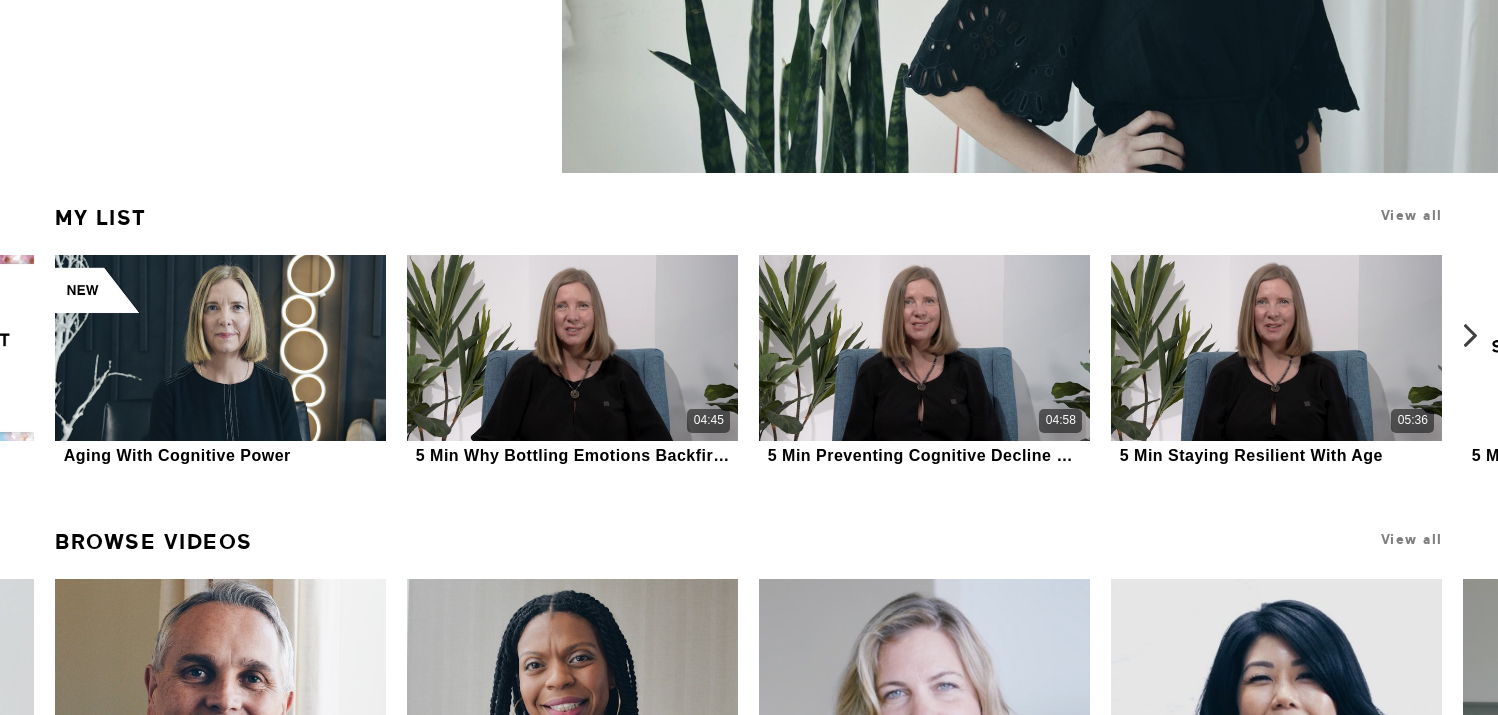 click at bounding box center [1470, 335] 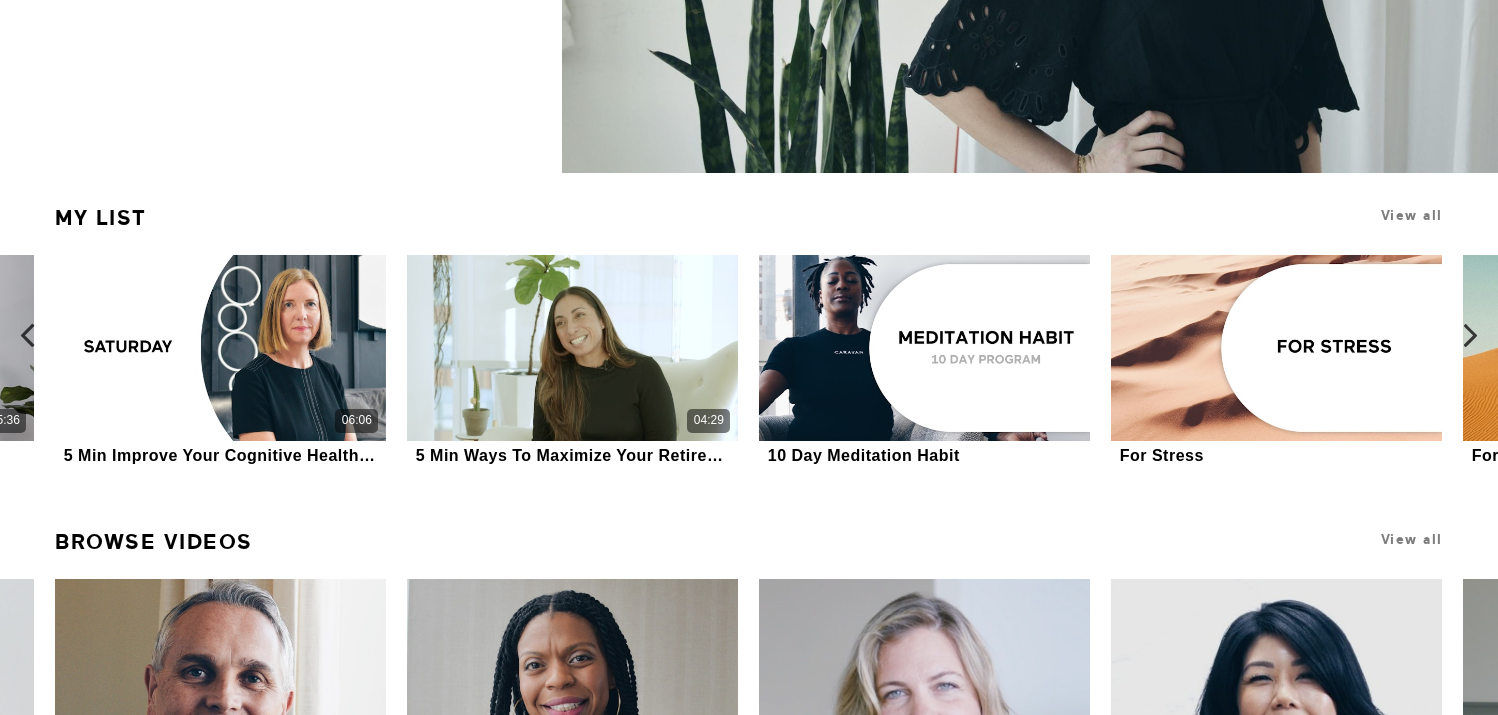 click at bounding box center (27, 335) 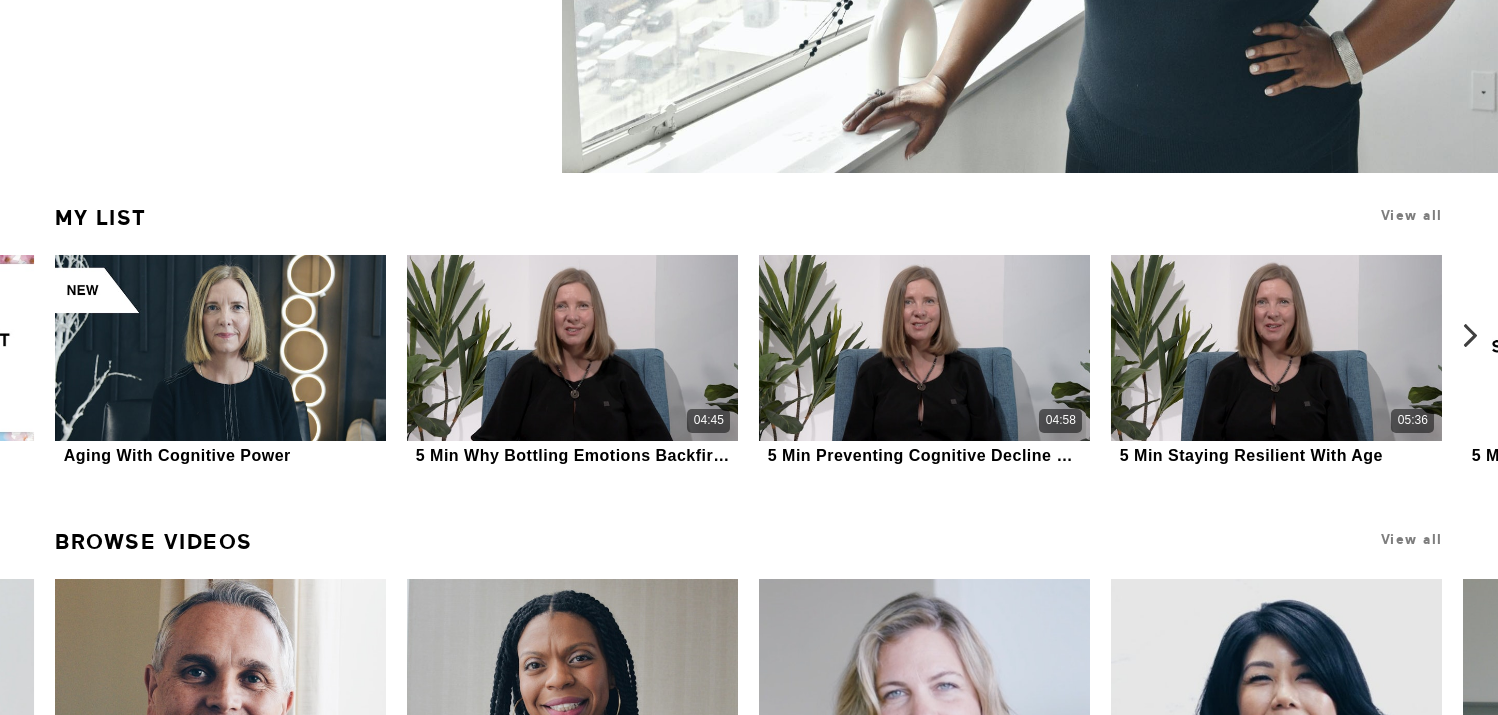click at bounding box center (1470, 335) 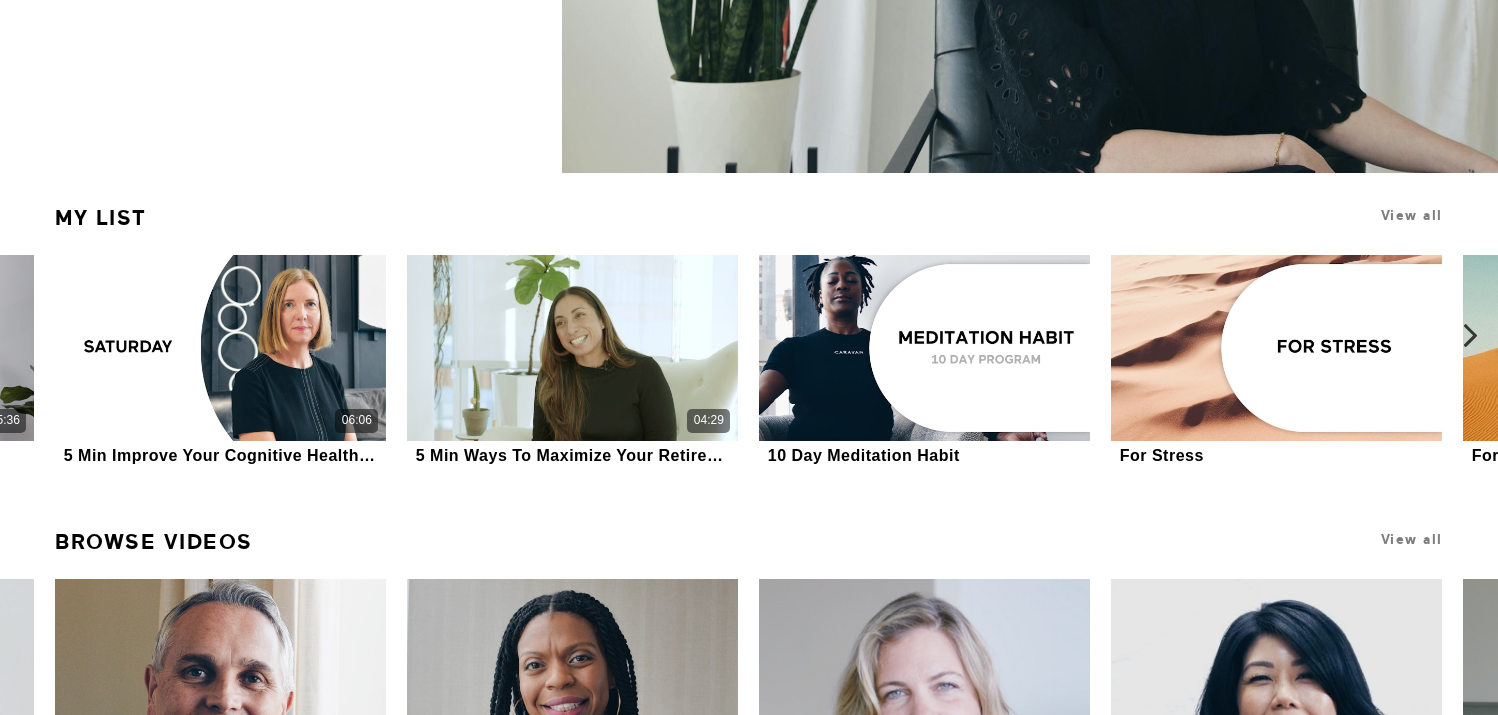 click at bounding box center (1470, 335) 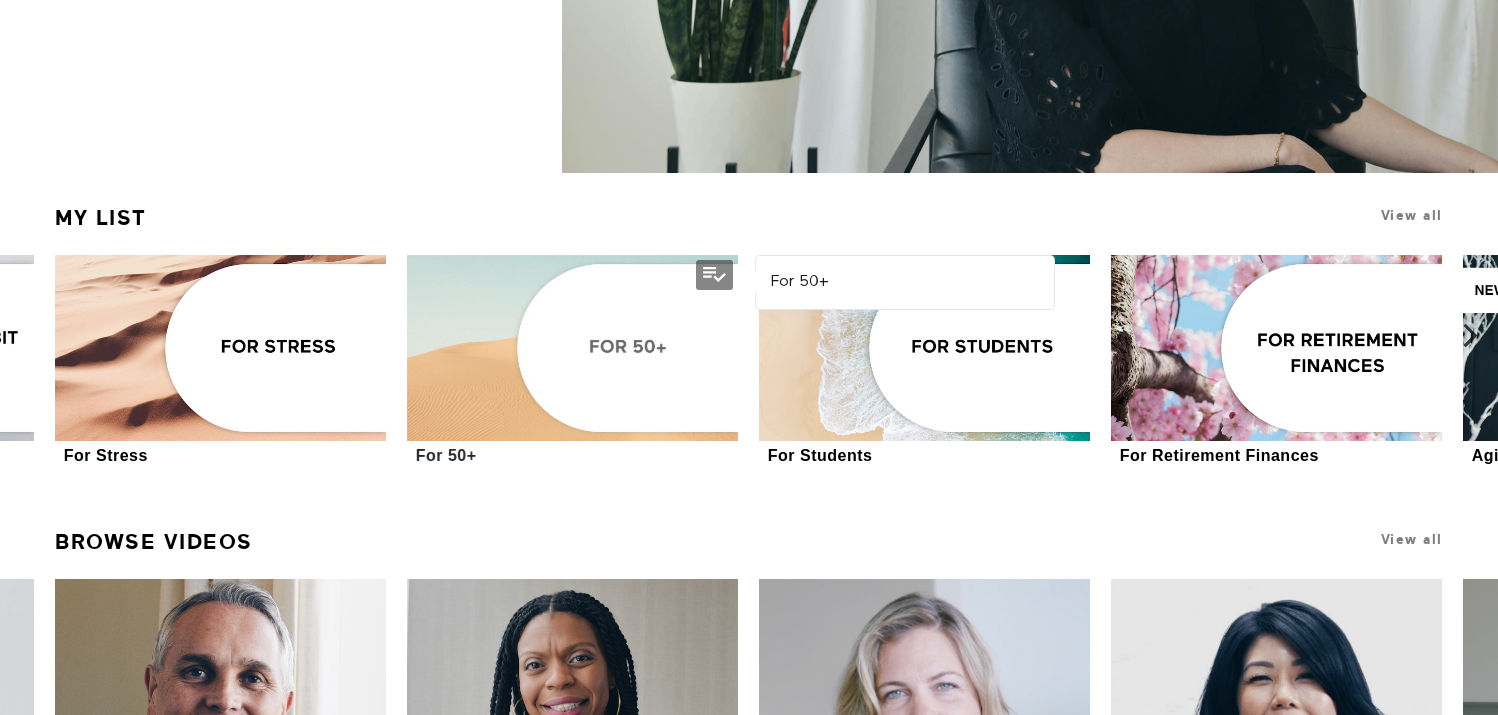 click at bounding box center [572, 348] 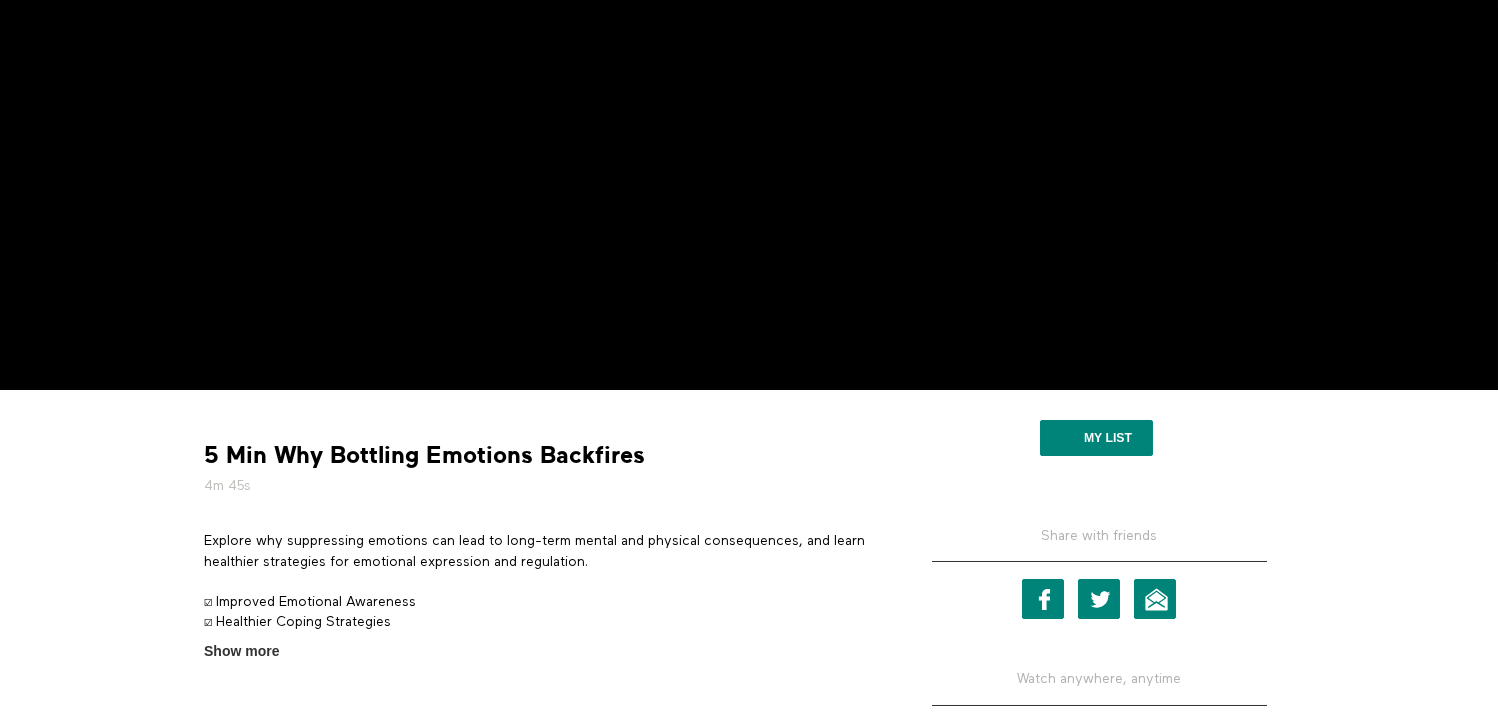 scroll, scrollTop: 272, scrollLeft: 0, axis: vertical 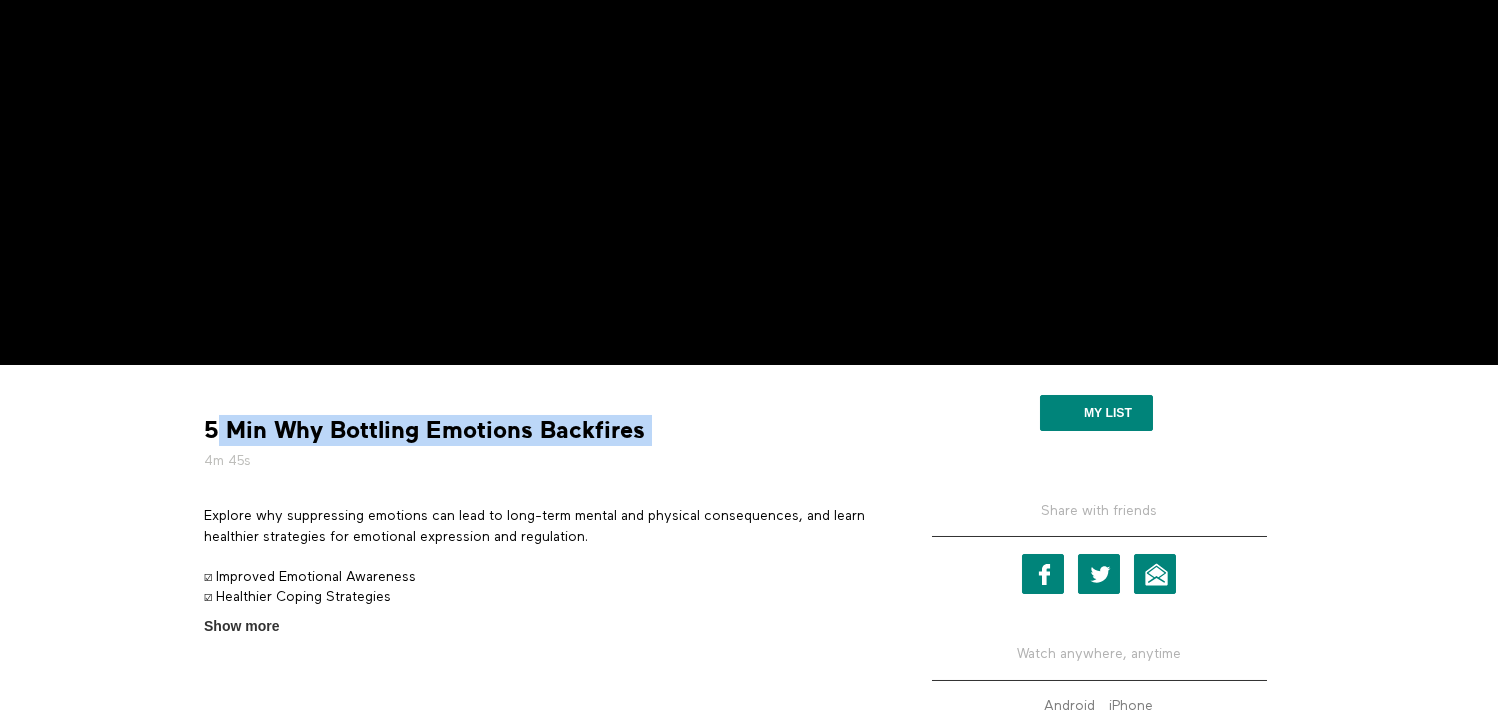 drag, startPoint x: 676, startPoint y: 428, endPoint x: 222, endPoint y: 426, distance: 454.0044 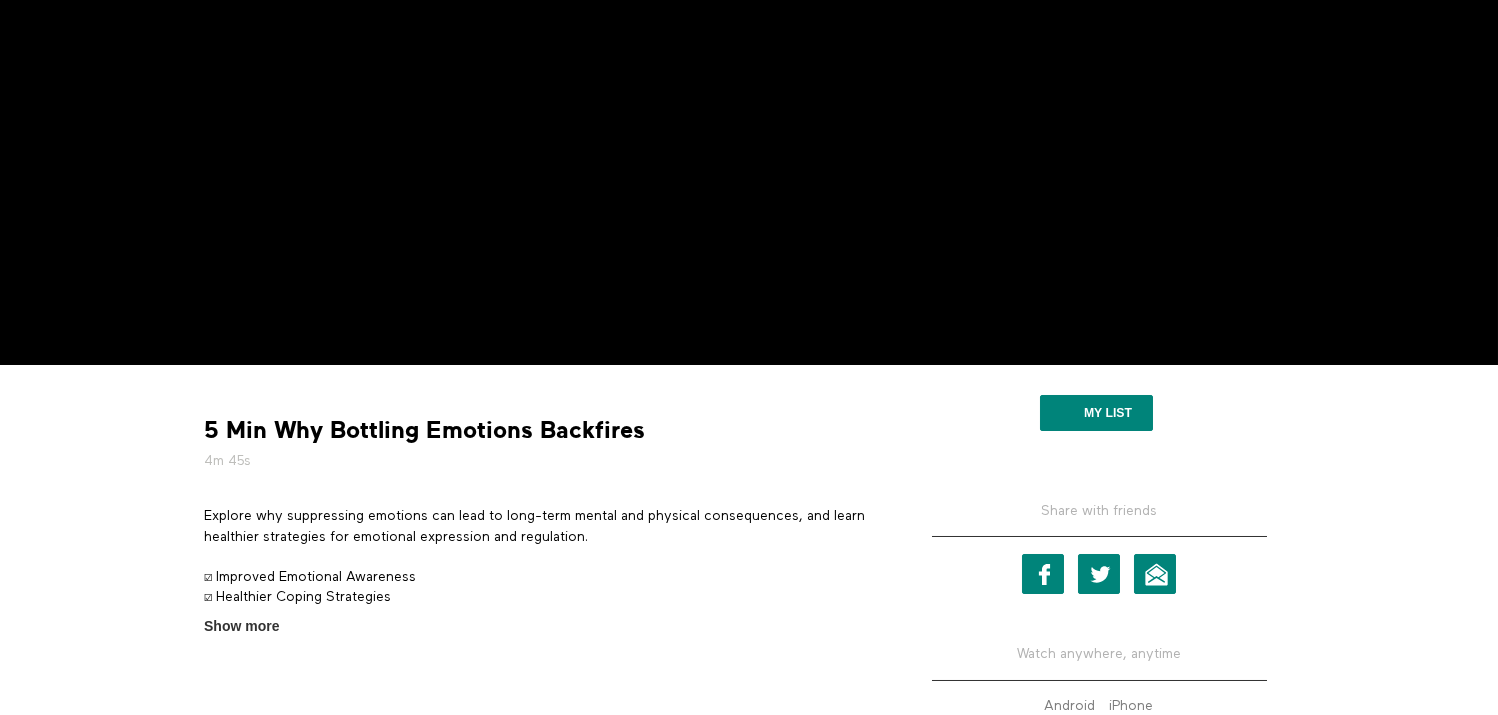 click on "Show more" at bounding box center (241, 626) 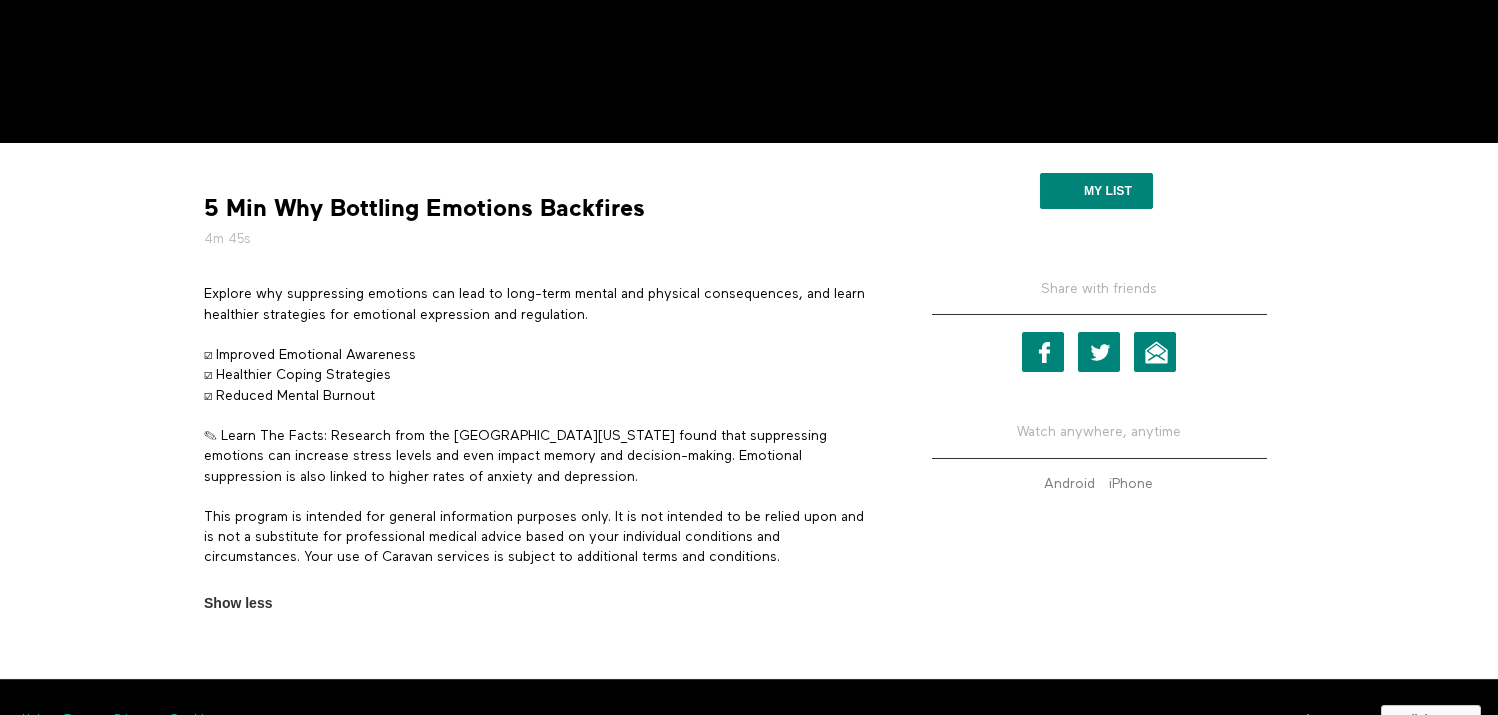scroll, scrollTop: 538, scrollLeft: 0, axis: vertical 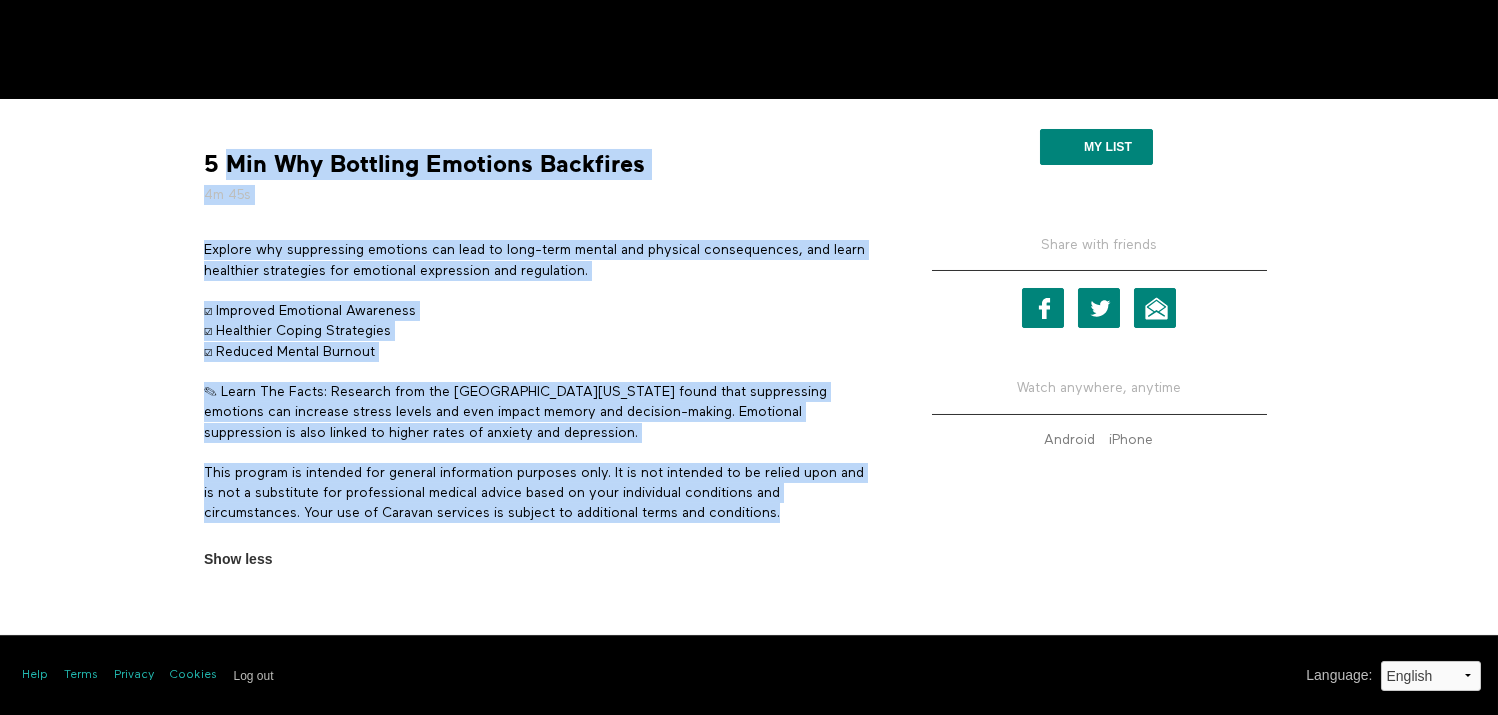 drag, startPoint x: 809, startPoint y: 511, endPoint x: 231, endPoint y: 164, distance: 674.16095 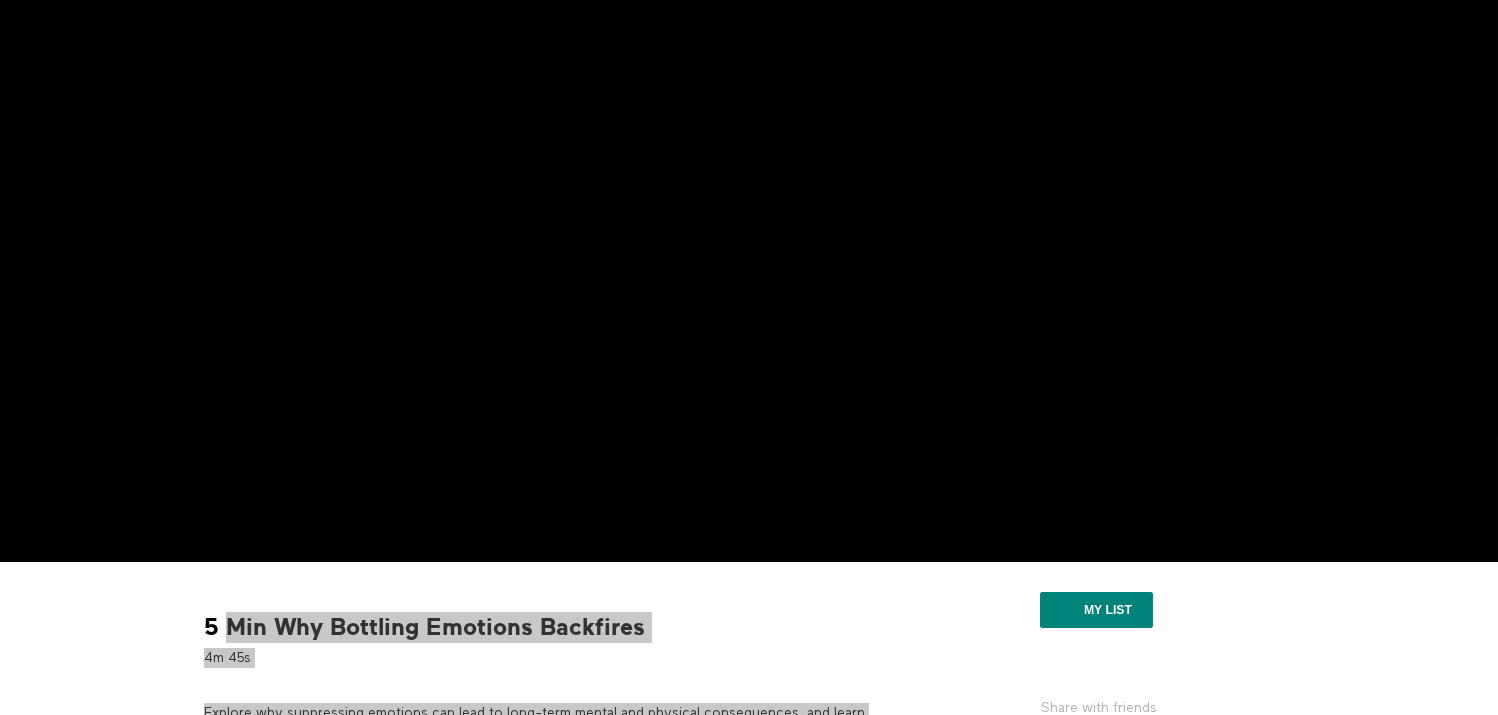 scroll, scrollTop: 0, scrollLeft: 0, axis: both 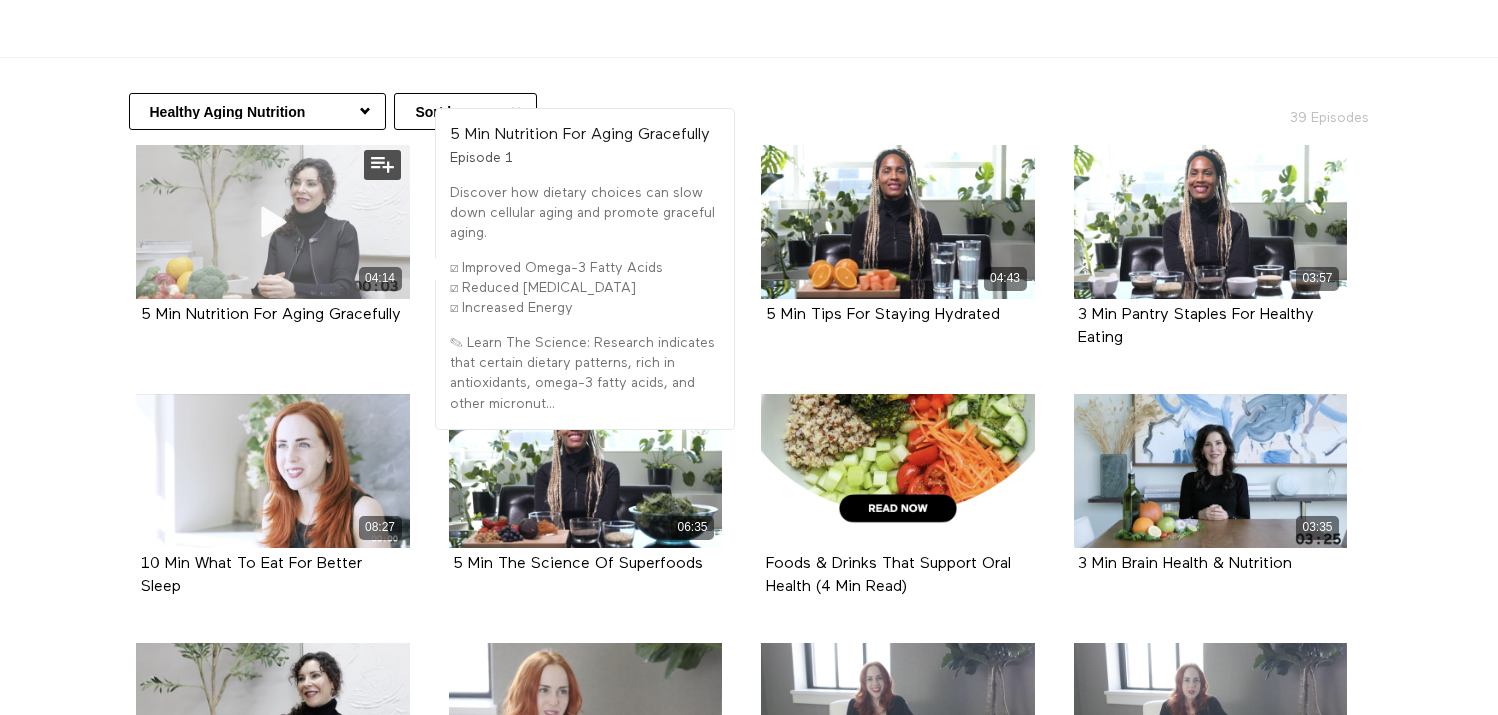 click on "04:14" at bounding box center [273, 222] 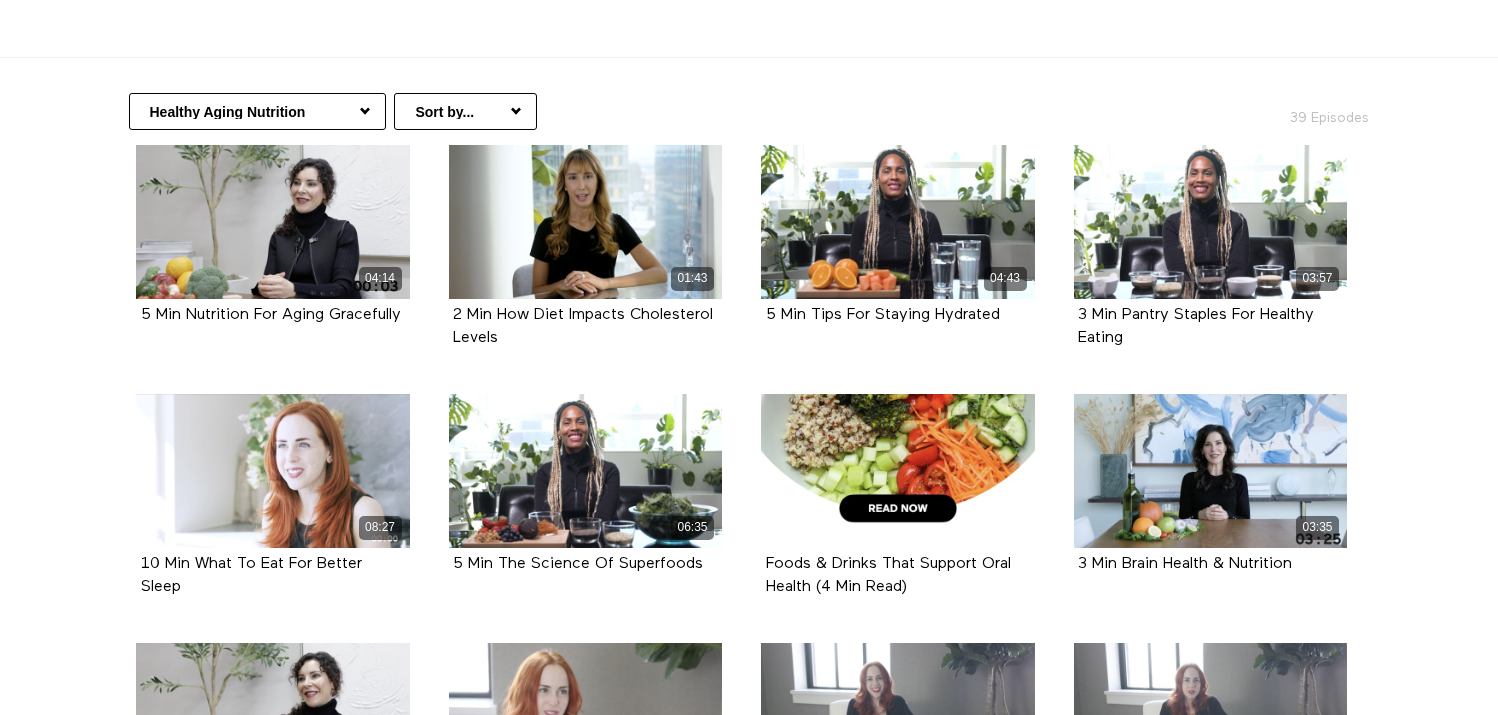 scroll, scrollTop: 0, scrollLeft: 0, axis: both 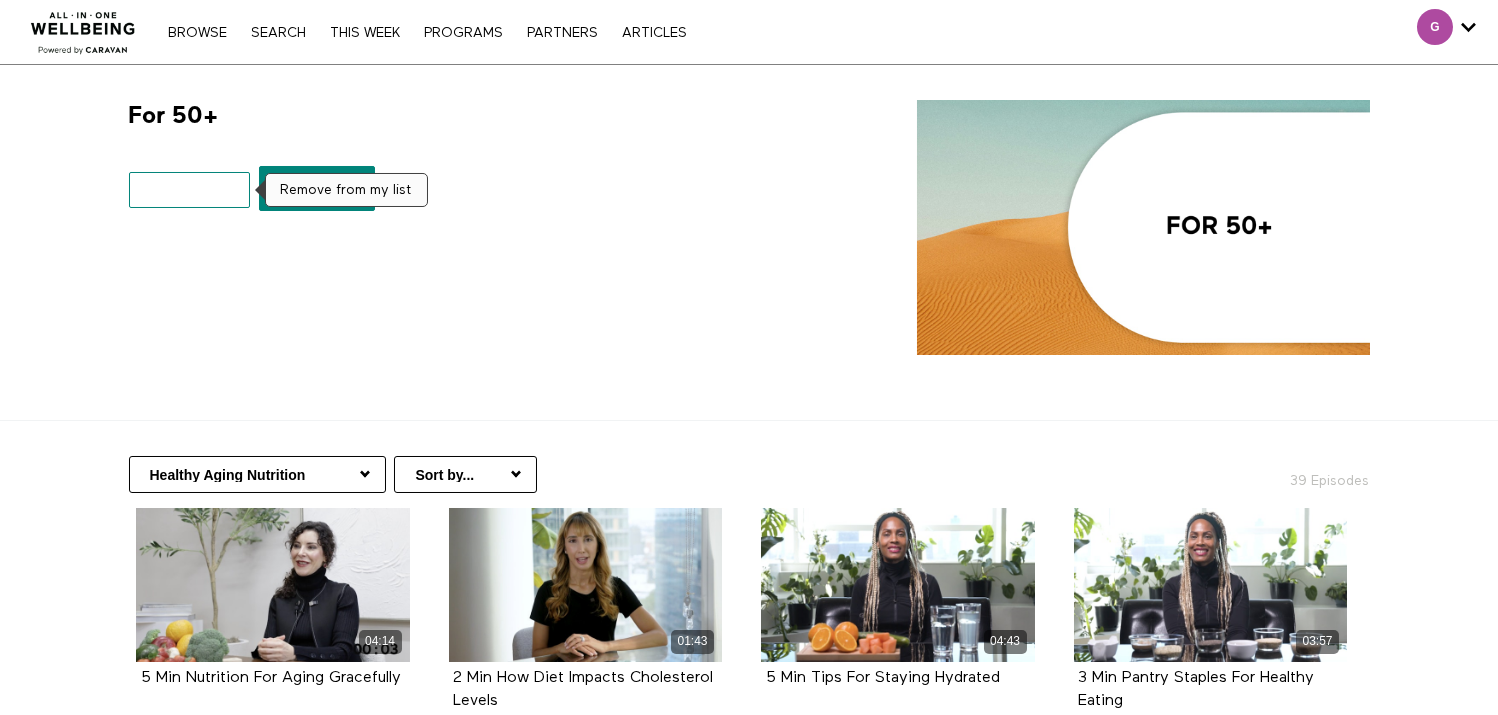 click on "My list" at bounding box center (190, 190) 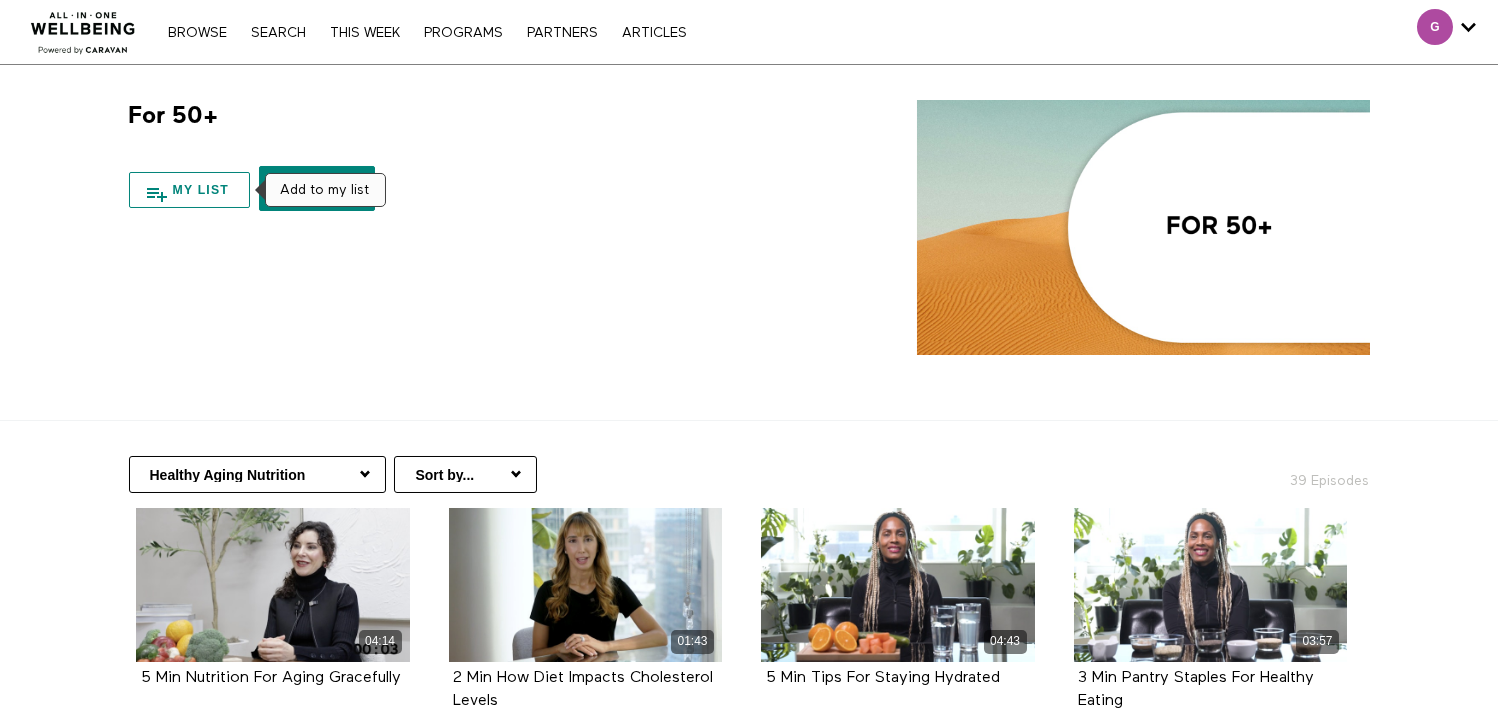 click on "My list" at bounding box center (190, 190) 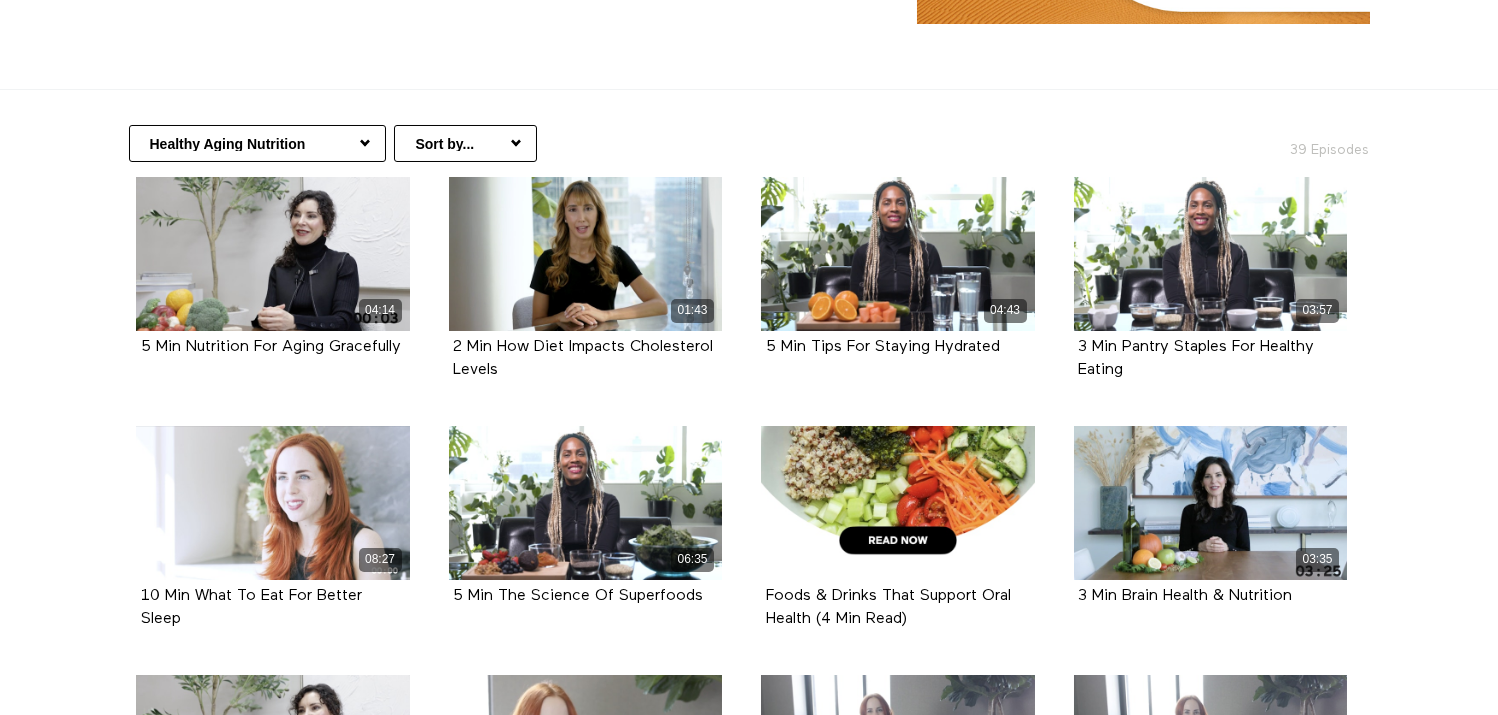 scroll, scrollTop: 363, scrollLeft: 0, axis: vertical 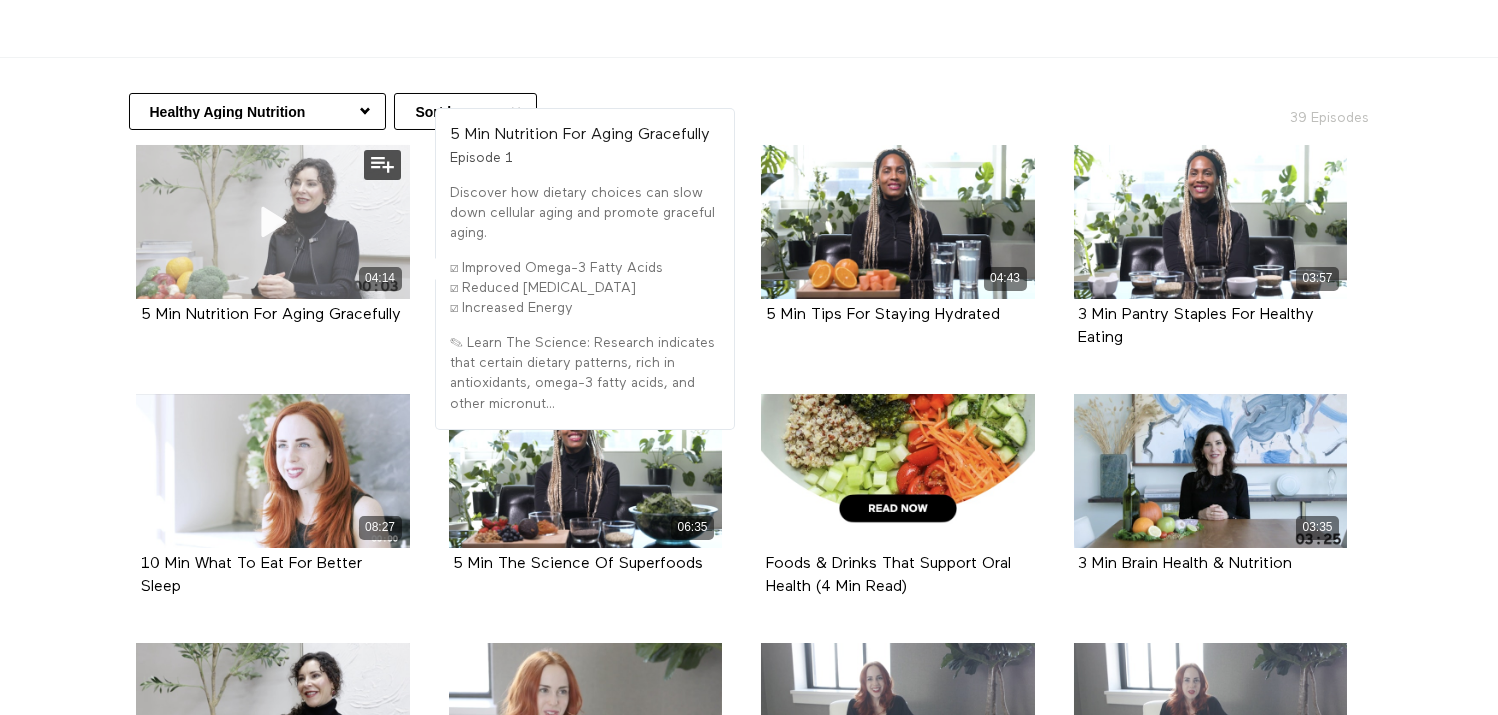 click on "04:14" at bounding box center [273, 222] 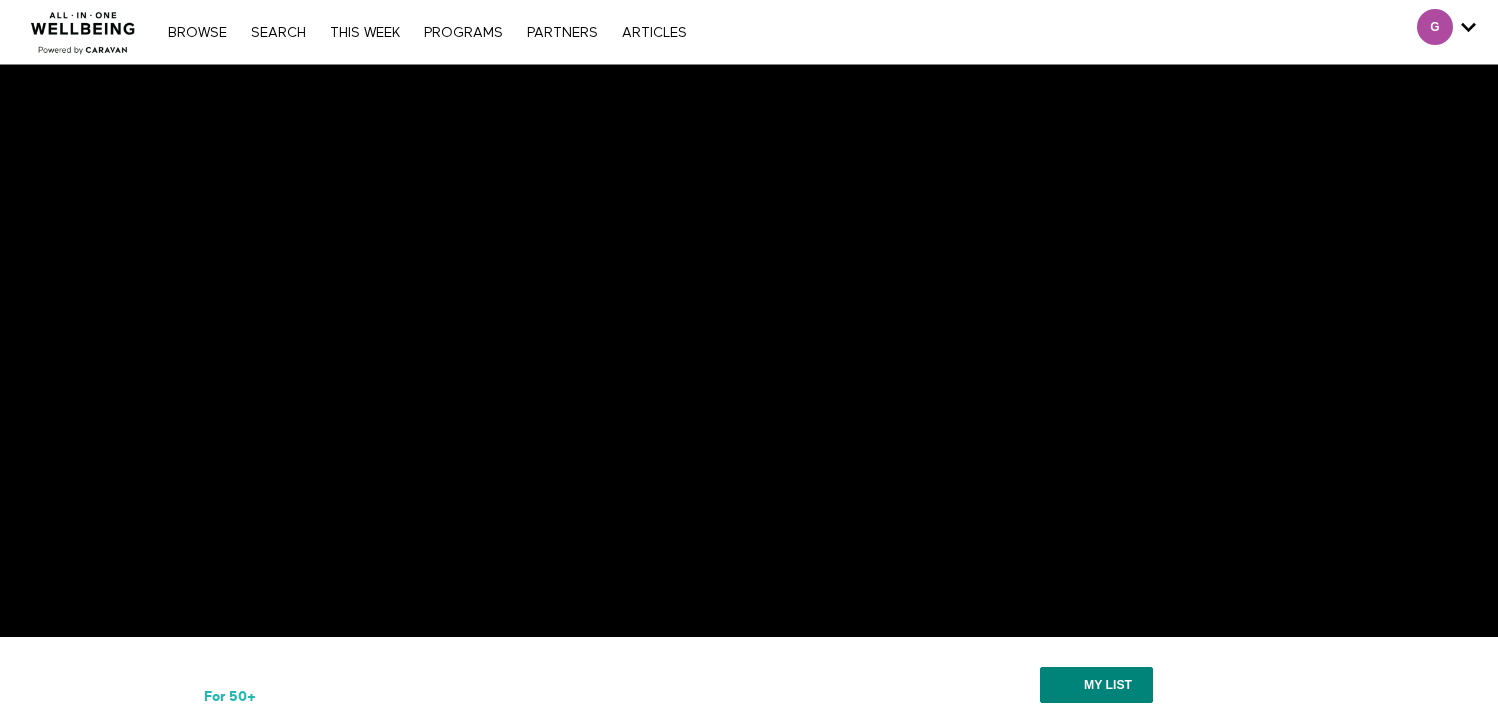 scroll, scrollTop: 0, scrollLeft: 0, axis: both 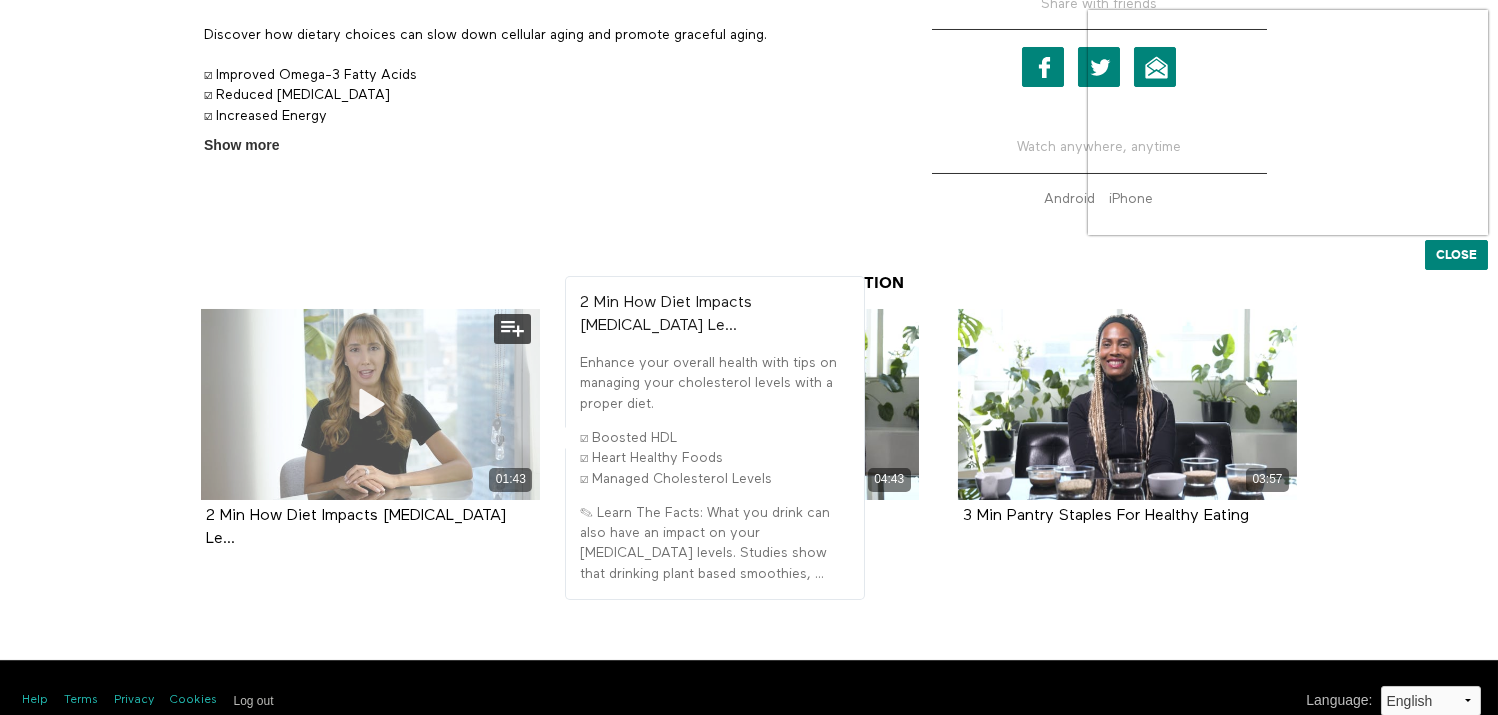 click at bounding box center [371, 404] 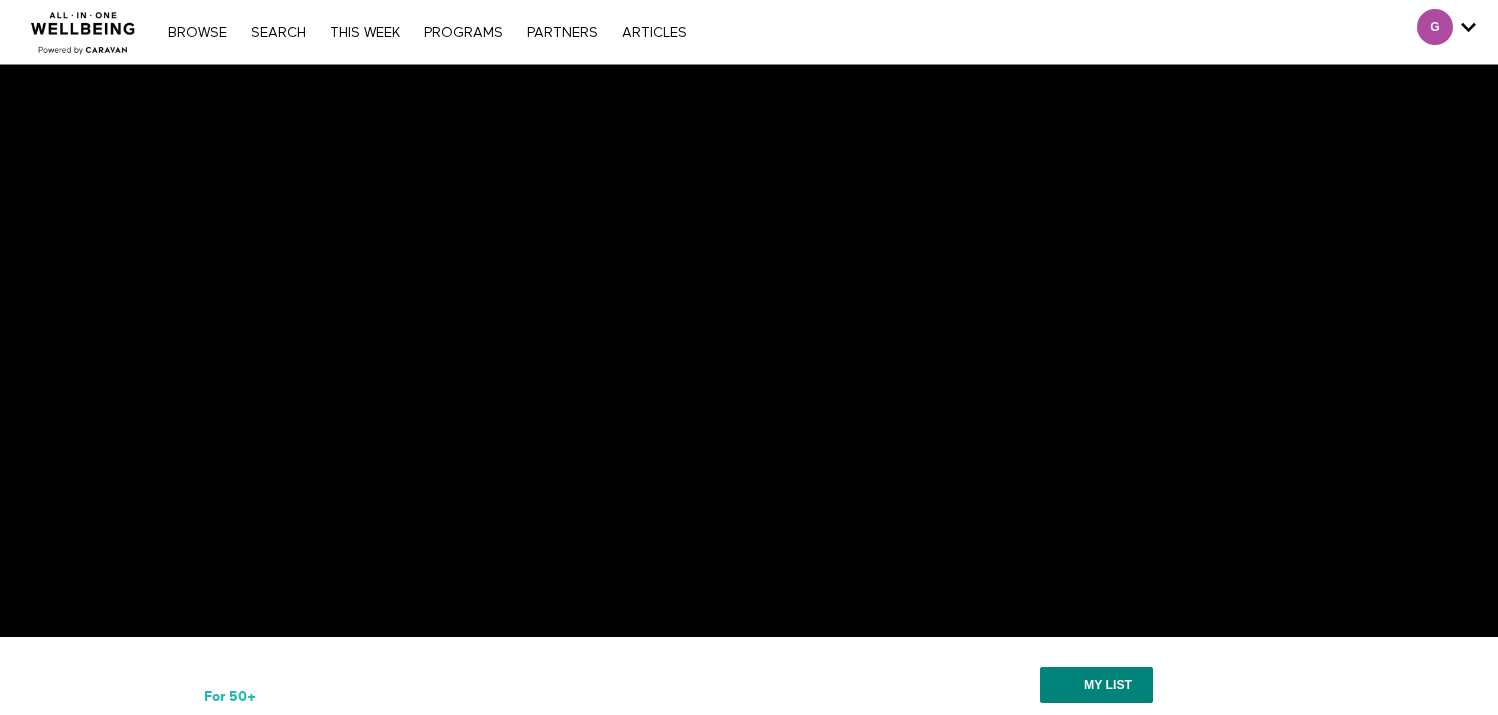 scroll, scrollTop: 0, scrollLeft: 0, axis: both 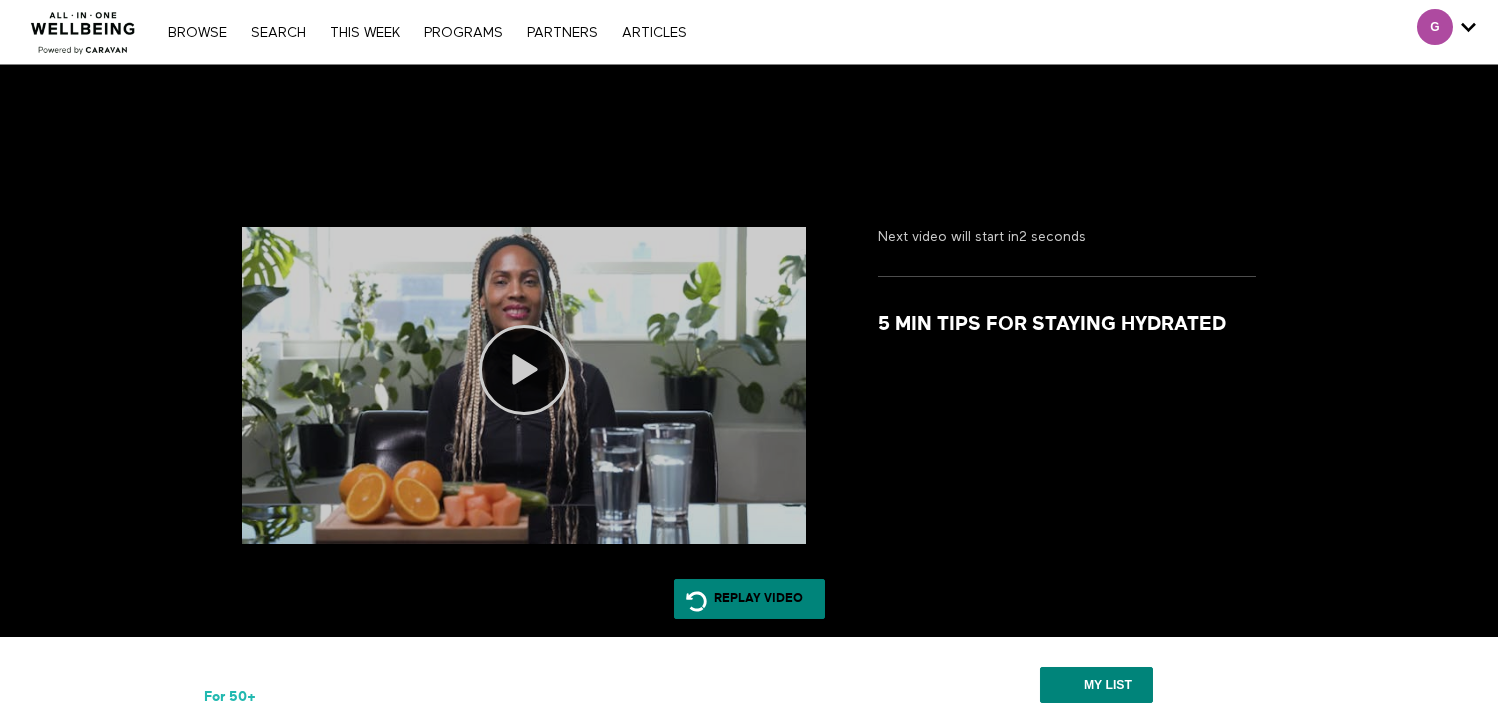 click at bounding box center [524, 370] 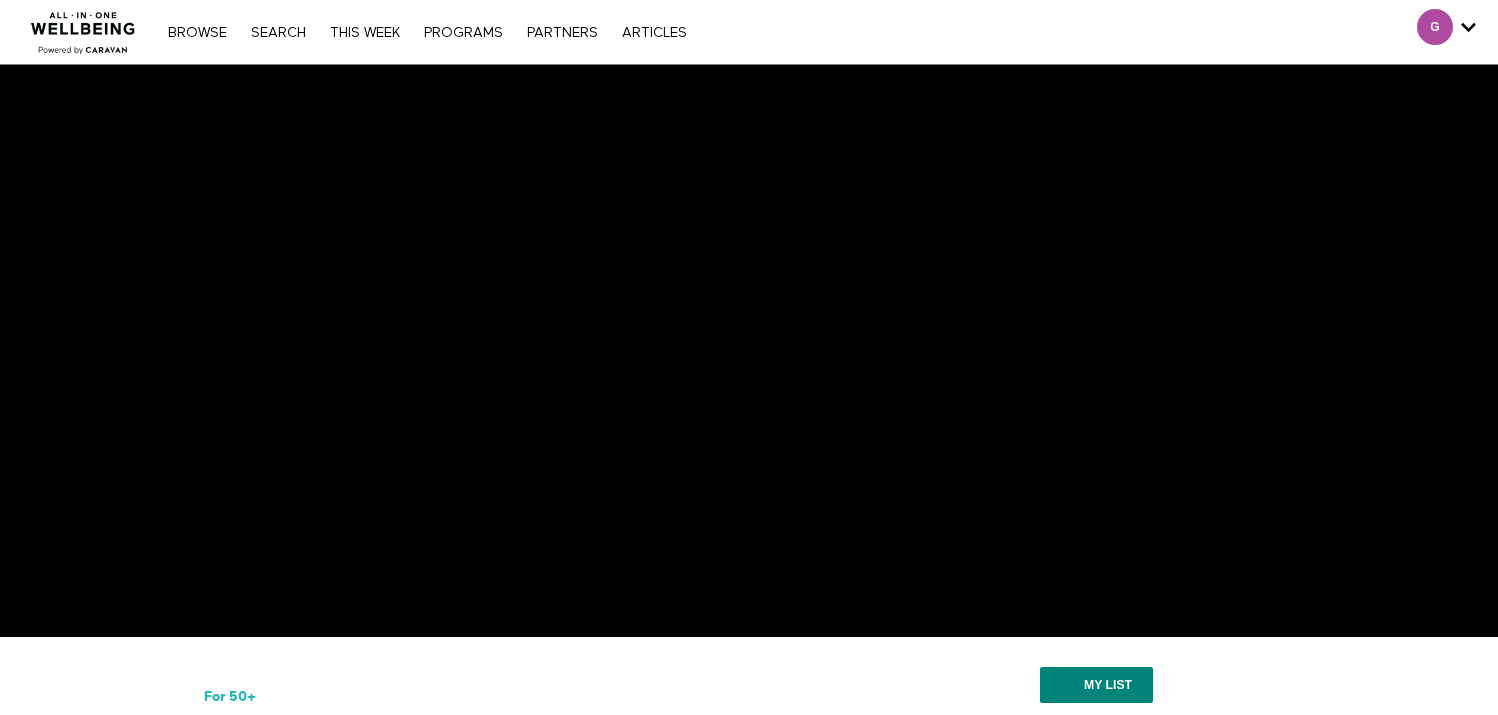 scroll, scrollTop: 0, scrollLeft: 0, axis: both 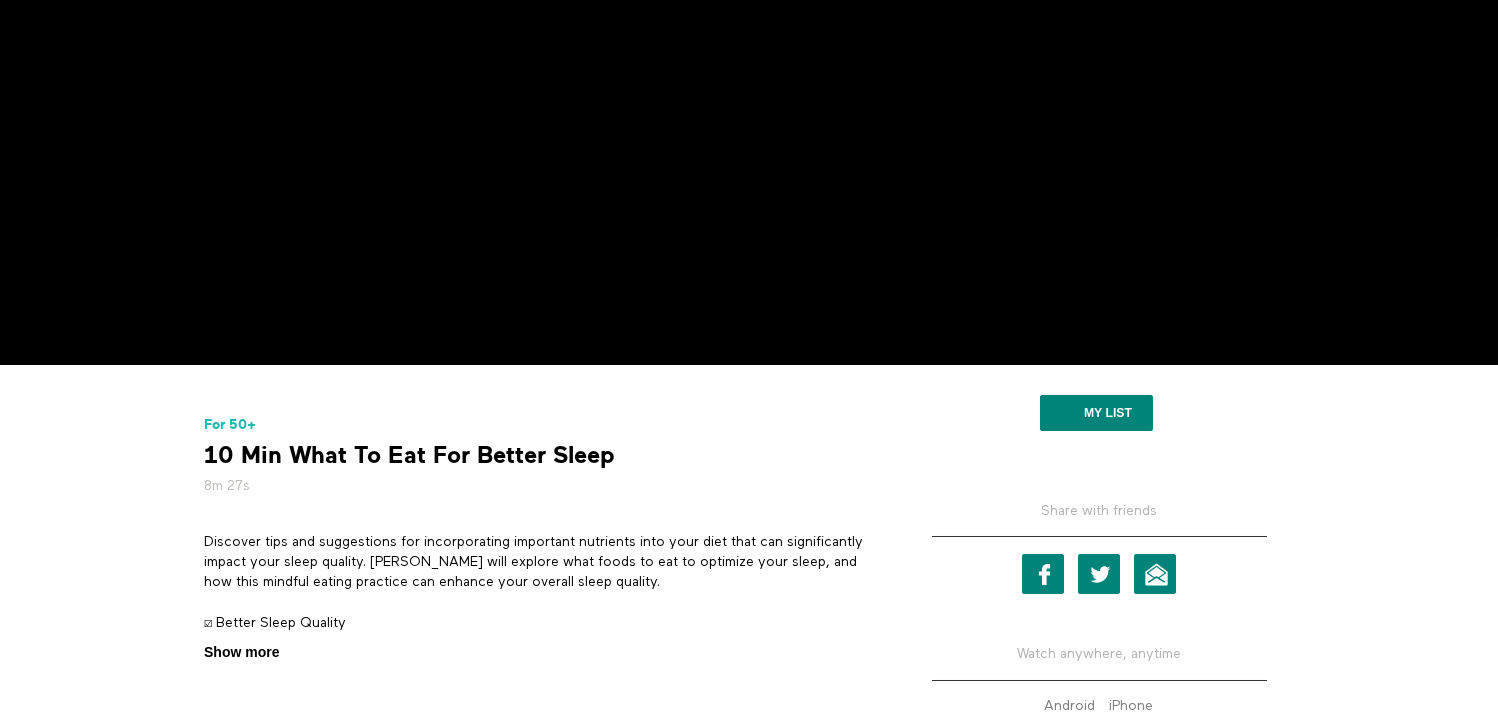 click on "Show more" at bounding box center (241, 652) 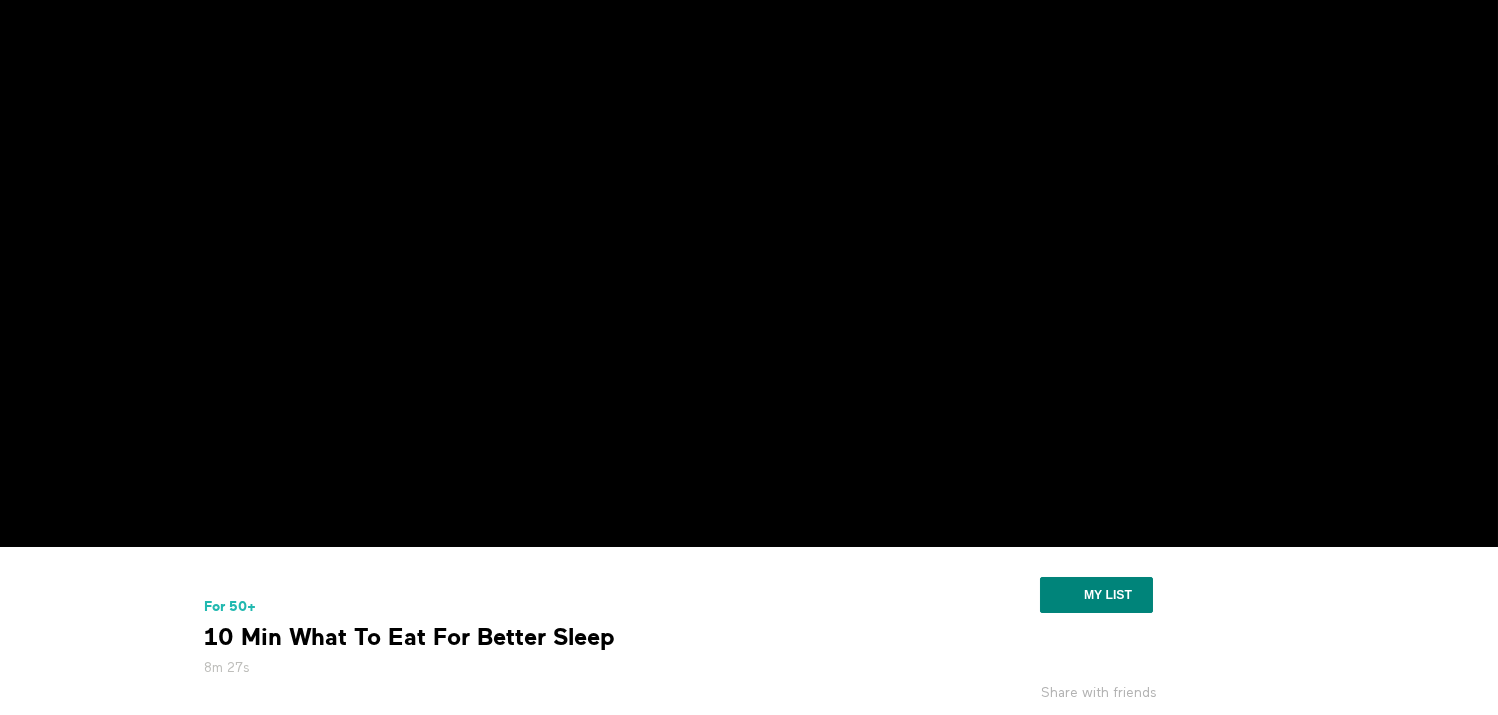 scroll, scrollTop: 0, scrollLeft: 0, axis: both 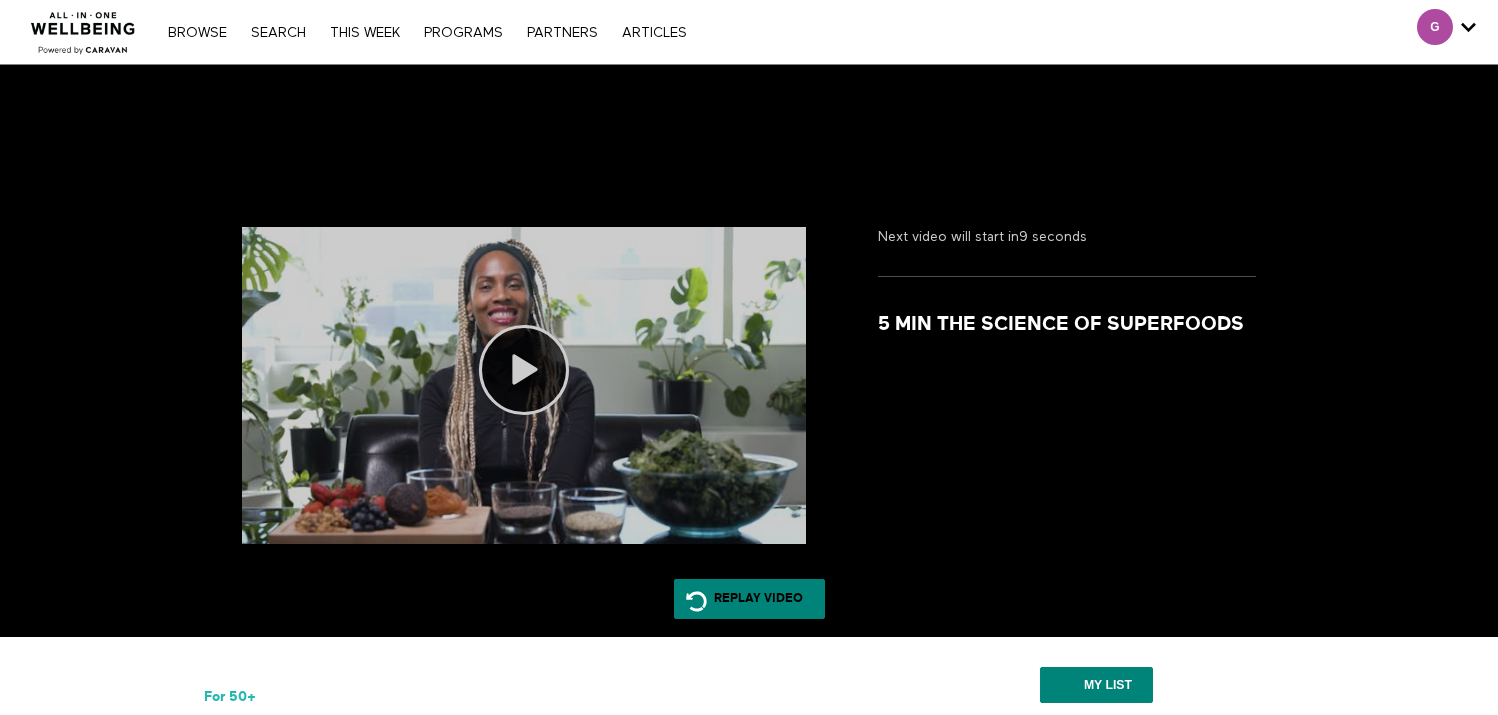 click at bounding box center (524, 370) 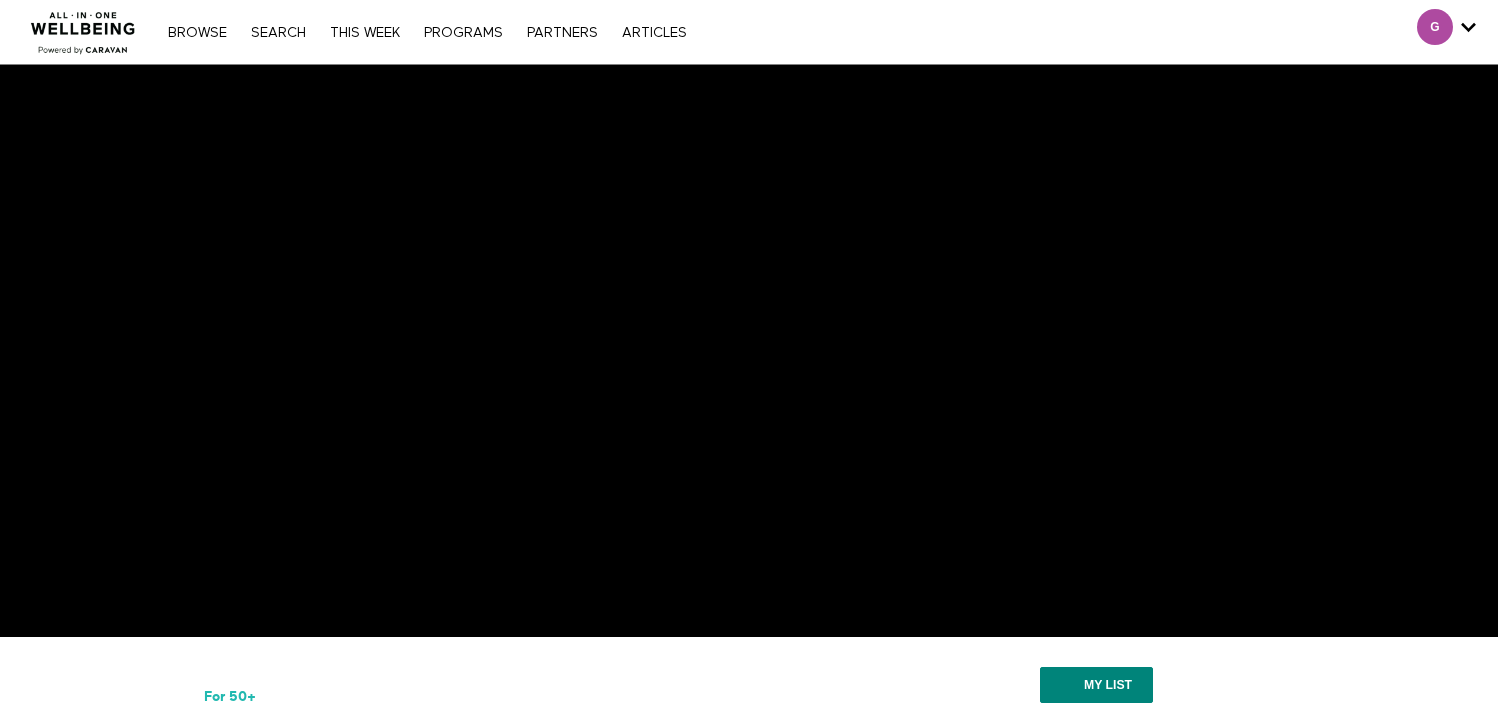 scroll, scrollTop: 0, scrollLeft: 0, axis: both 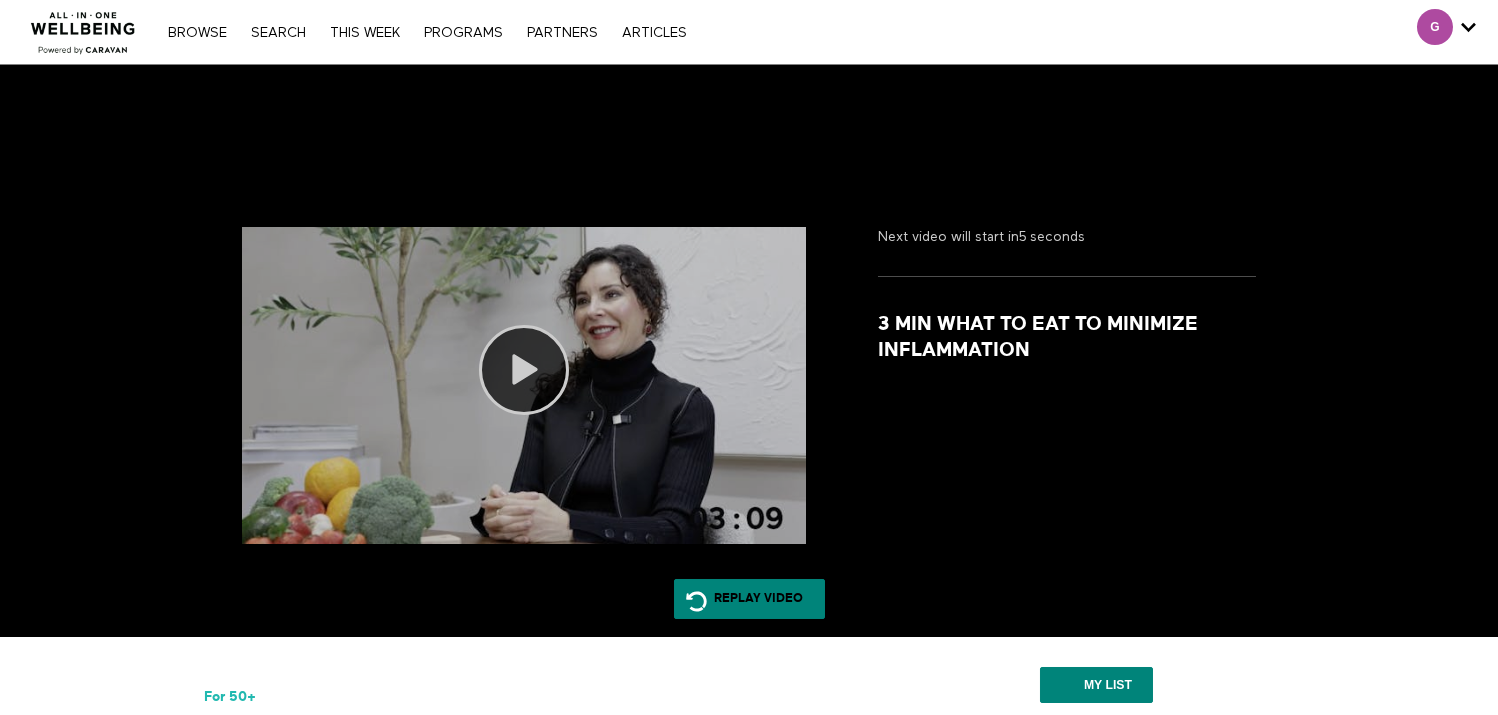 click at bounding box center [524, 370] 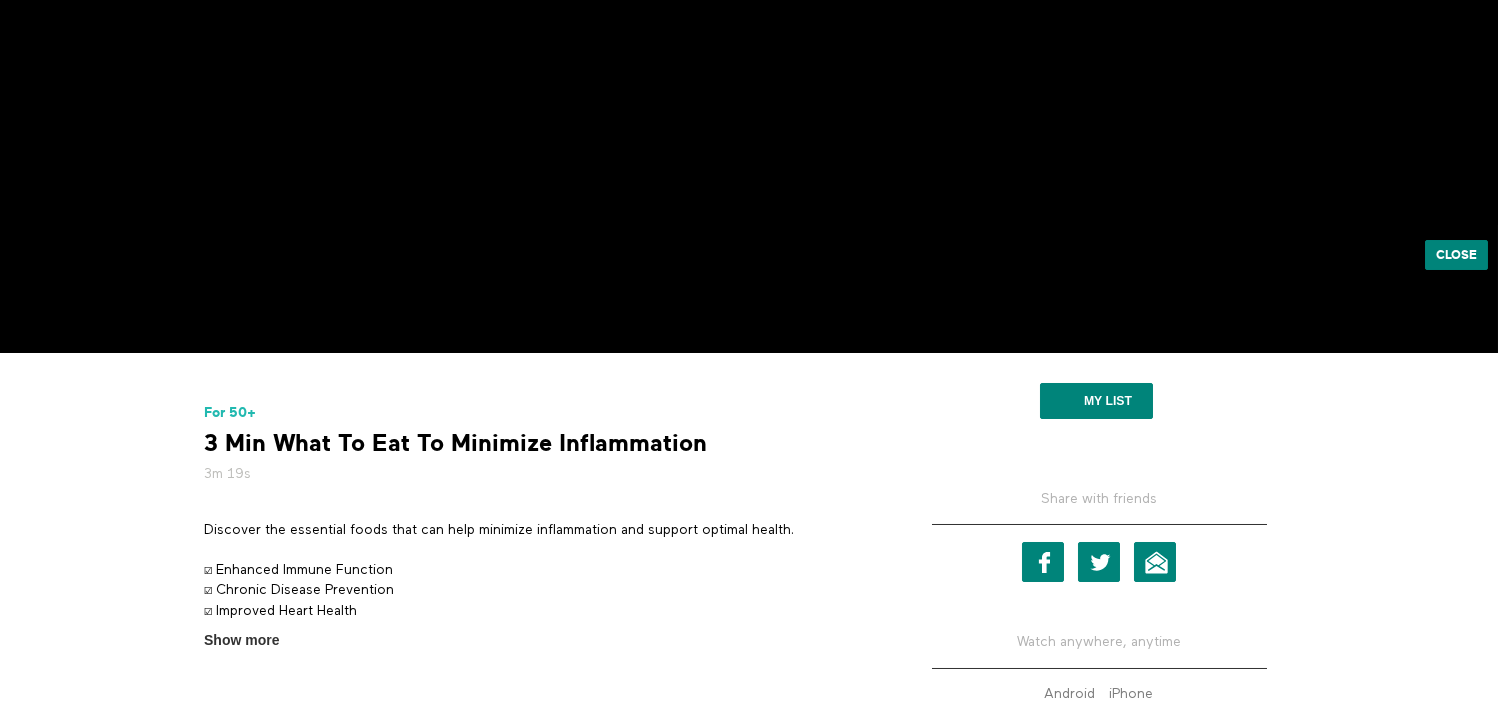 scroll, scrollTop: 636, scrollLeft: 0, axis: vertical 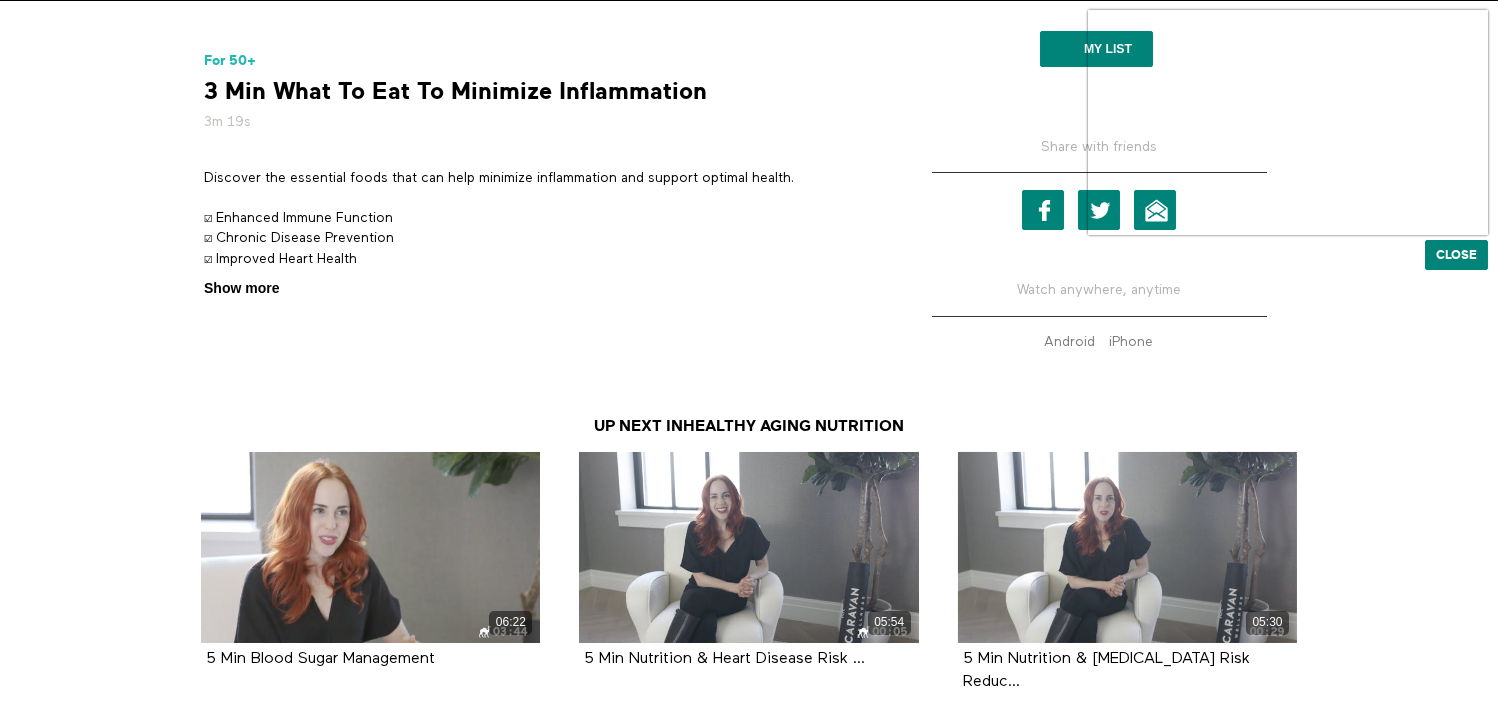 click on "Show more" at bounding box center (241, 288) 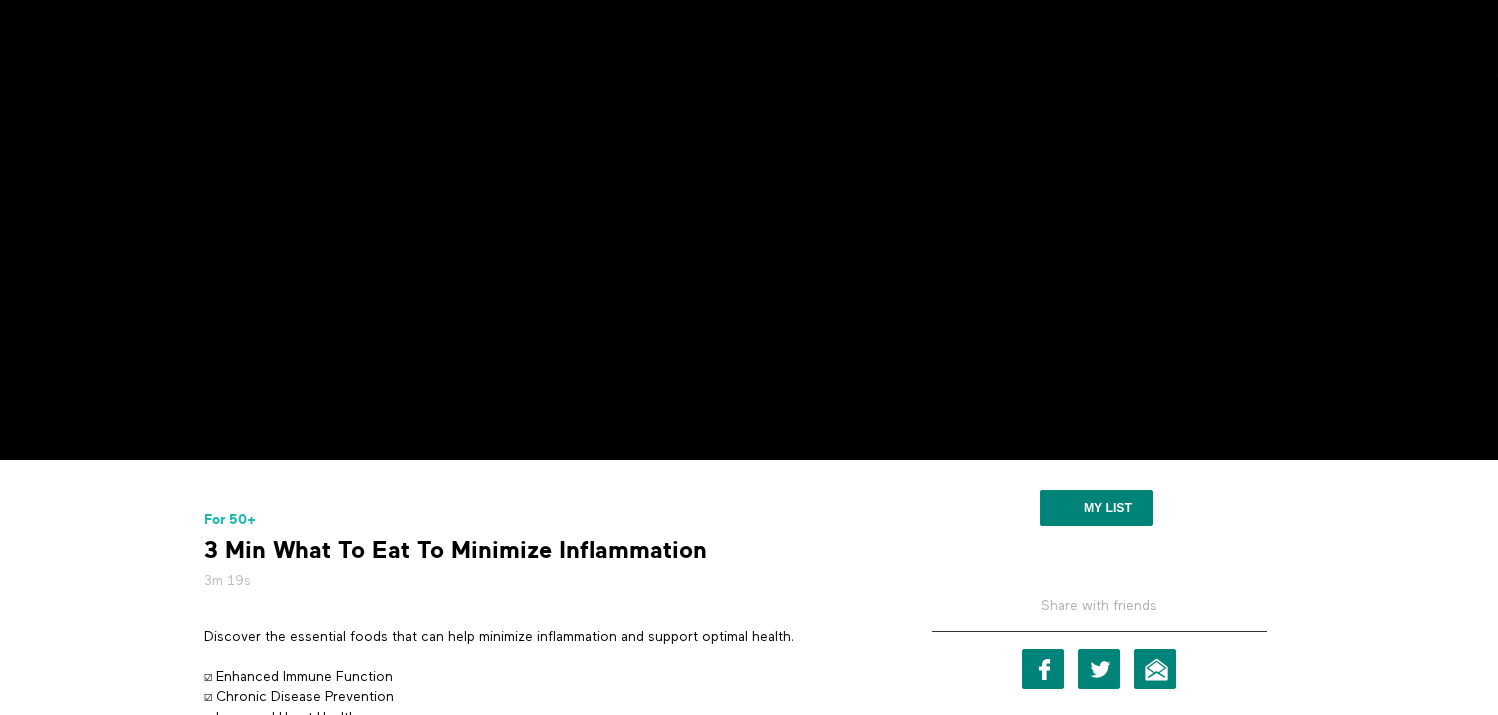 scroll, scrollTop: 181, scrollLeft: 0, axis: vertical 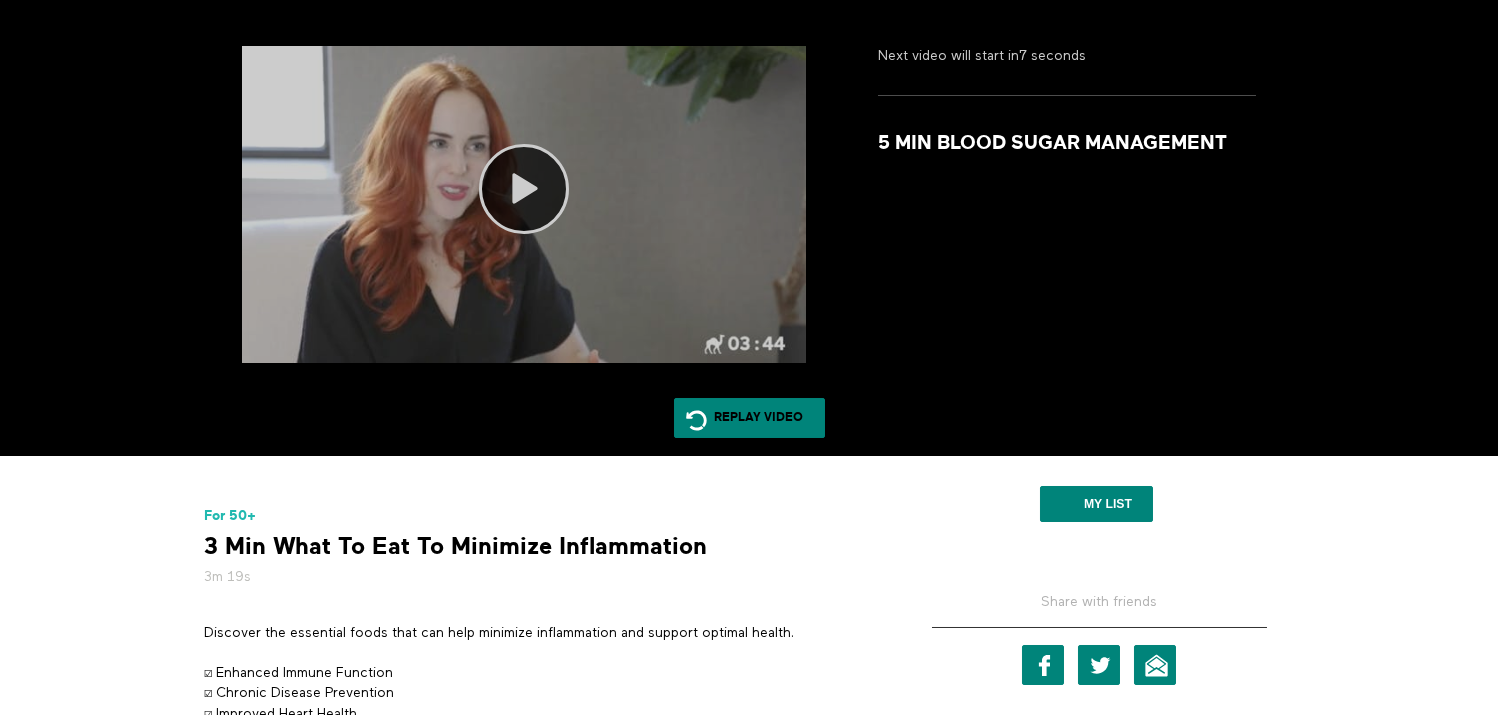 click at bounding box center [524, 189] 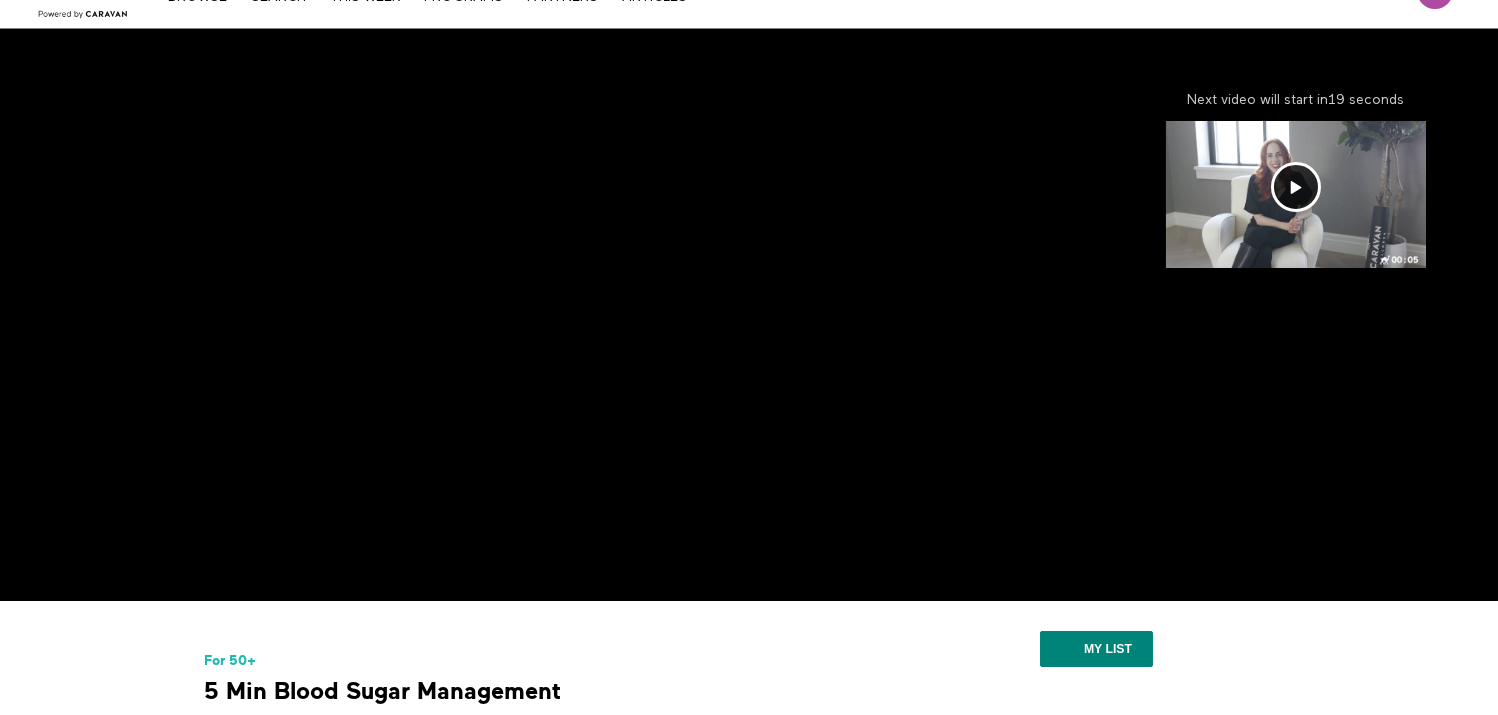 scroll, scrollTop: 0, scrollLeft: 0, axis: both 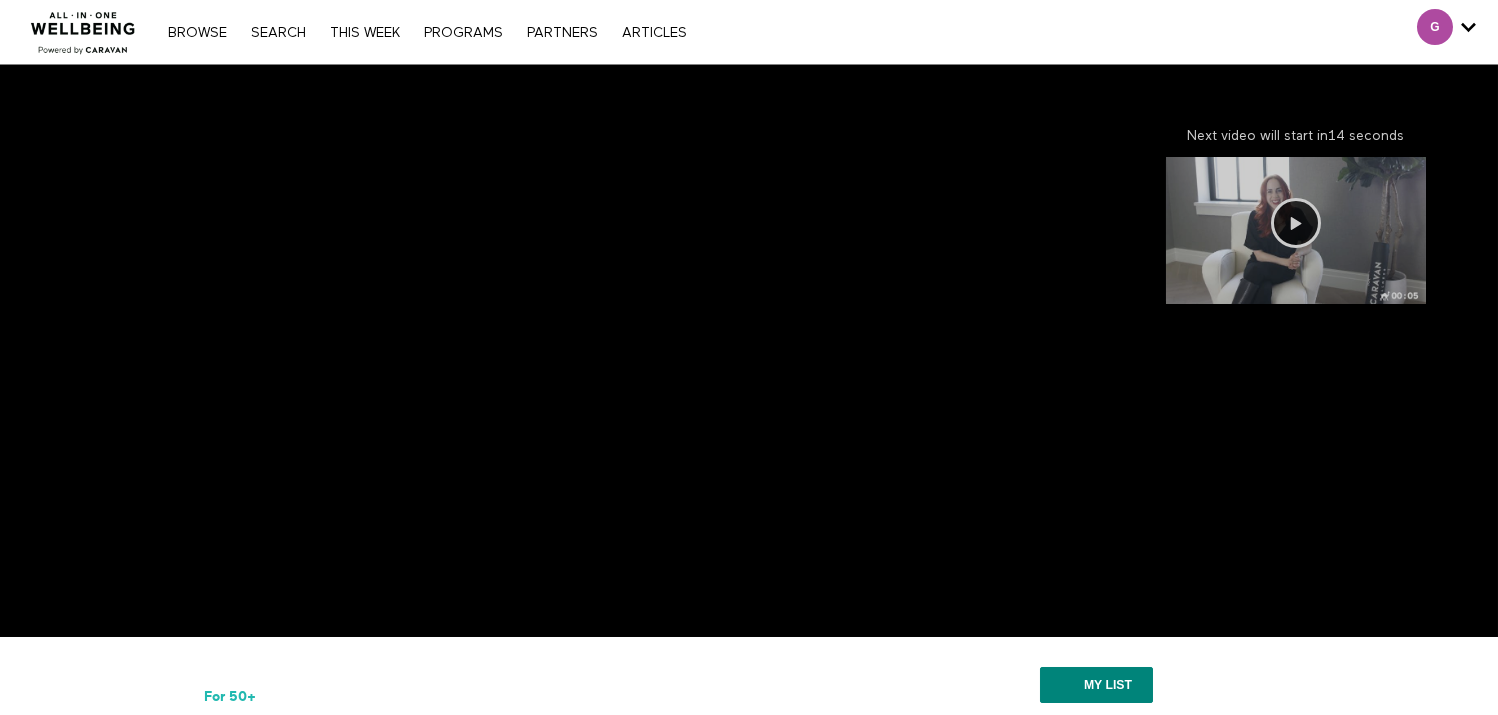click at bounding box center [1296, 223] 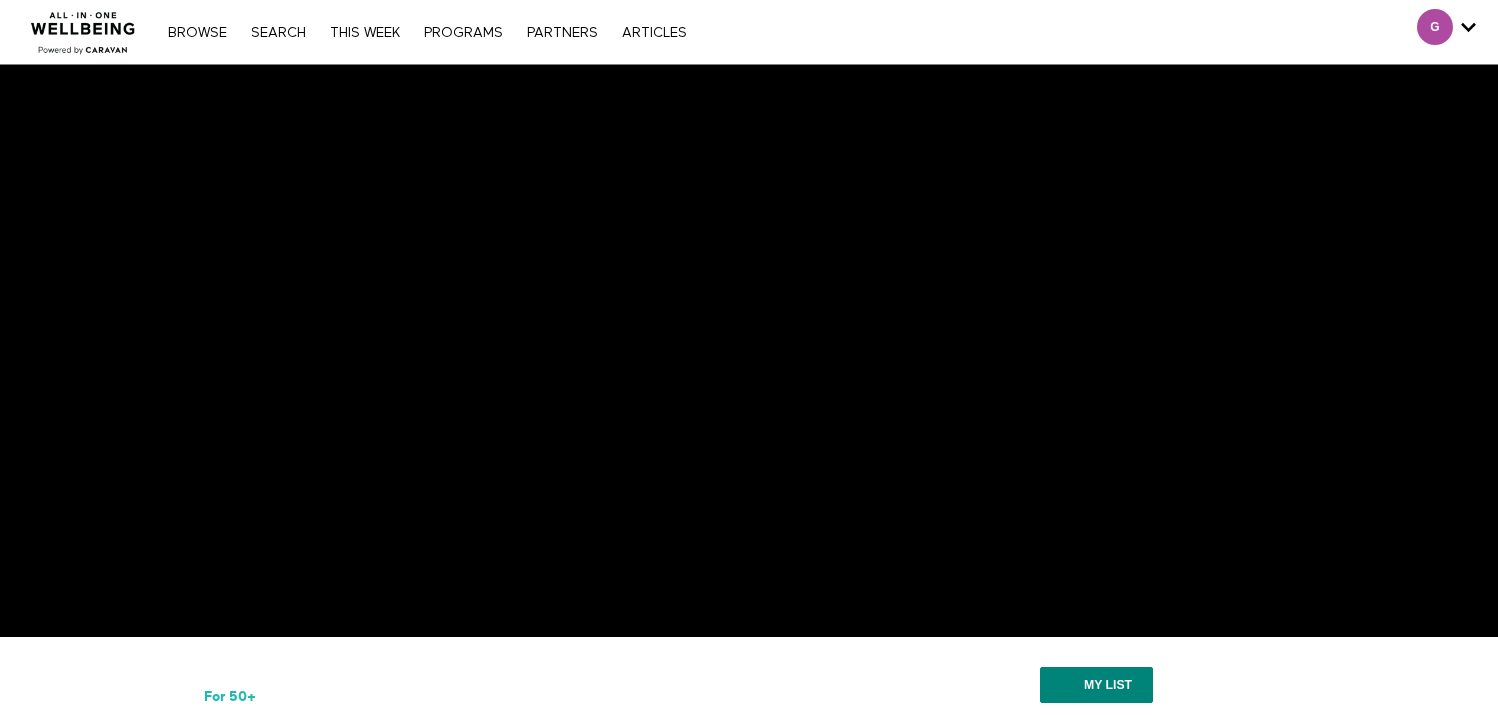scroll, scrollTop: 0, scrollLeft: 0, axis: both 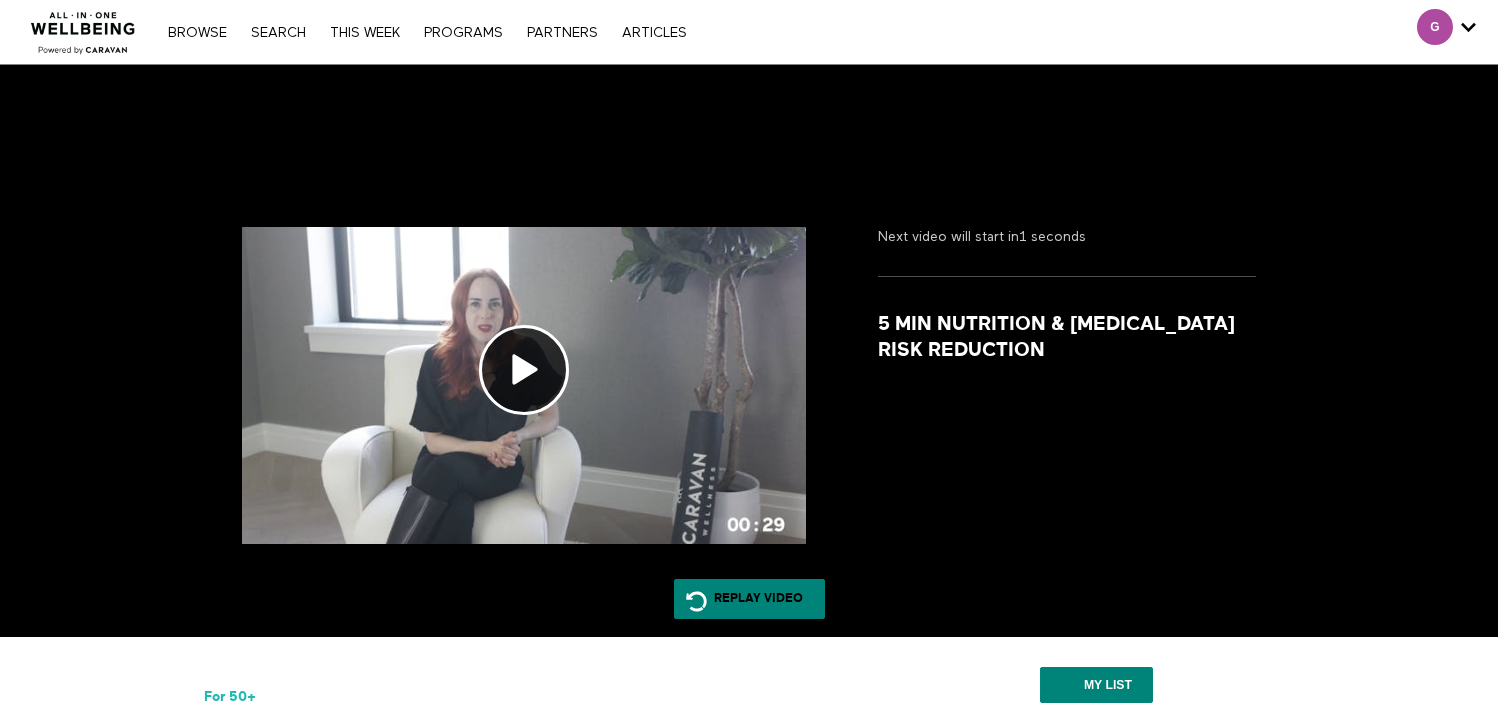 click at bounding box center [83, 27] 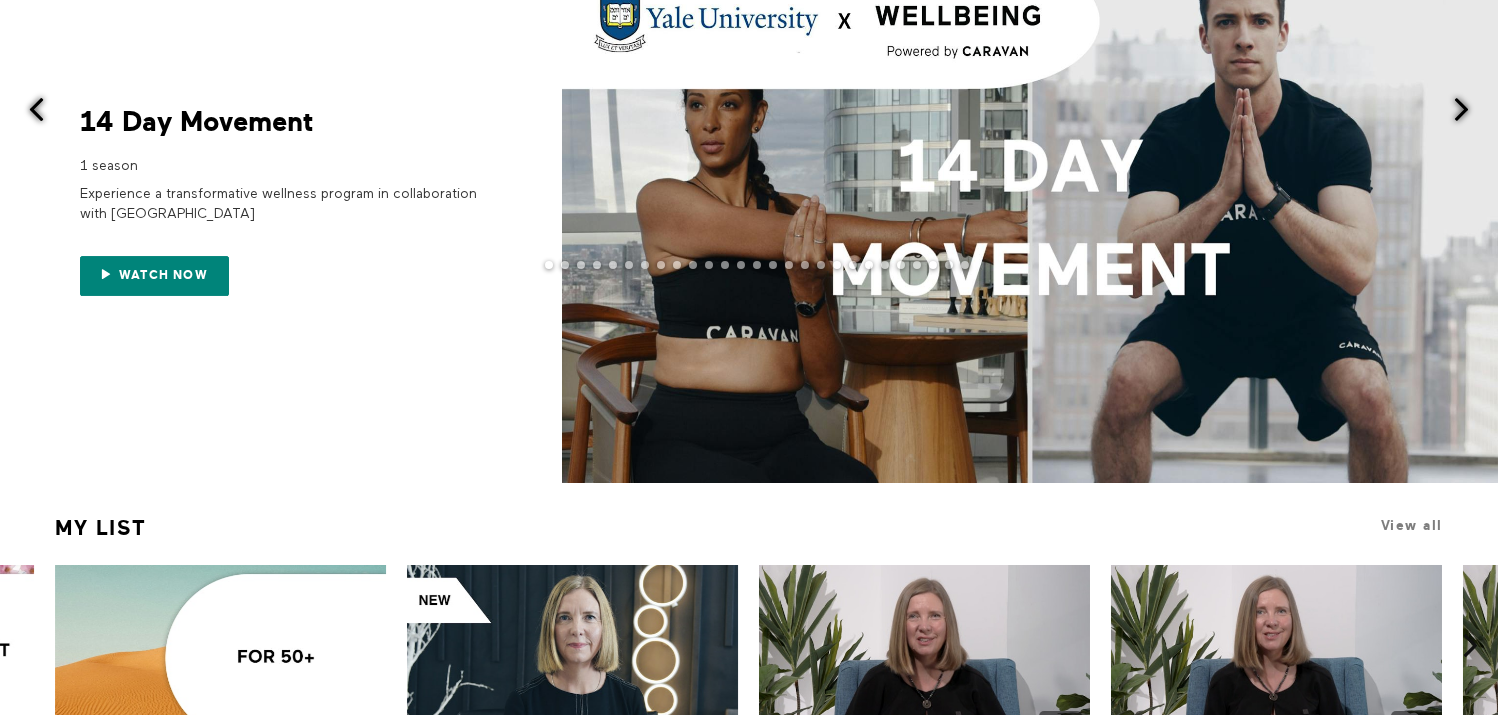 scroll, scrollTop: 363, scrollLeft: 0, axis: vertical 